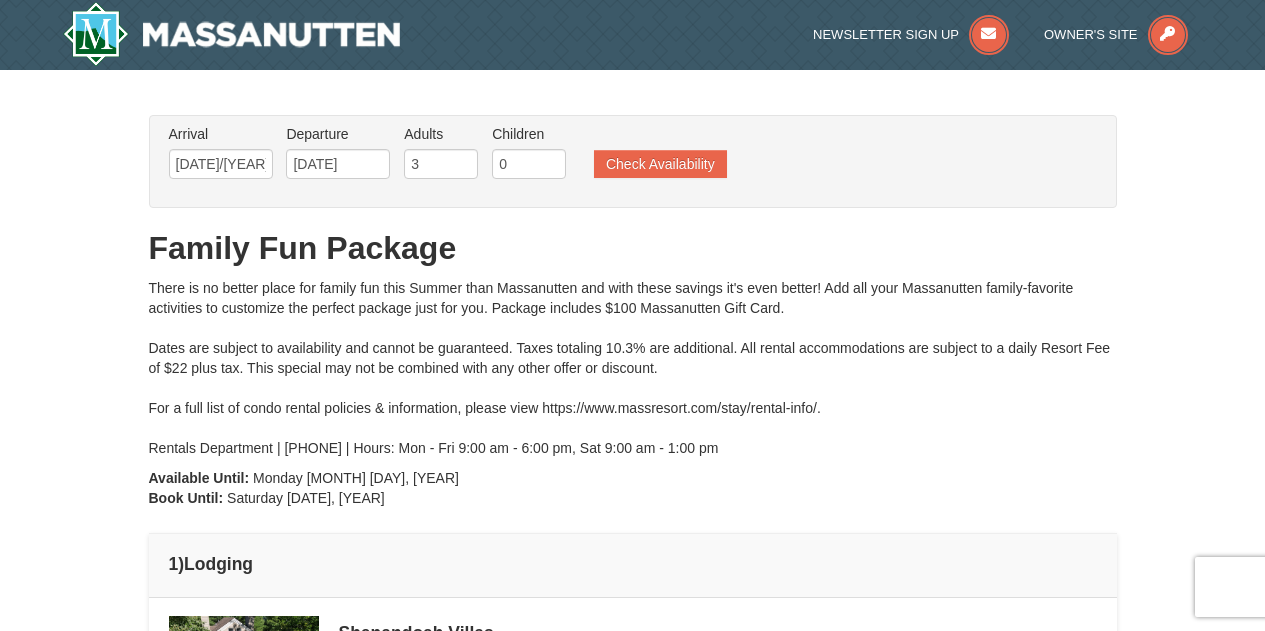 scroll, scrollTop: 1578, scrollLeft: 0, axis: vertical 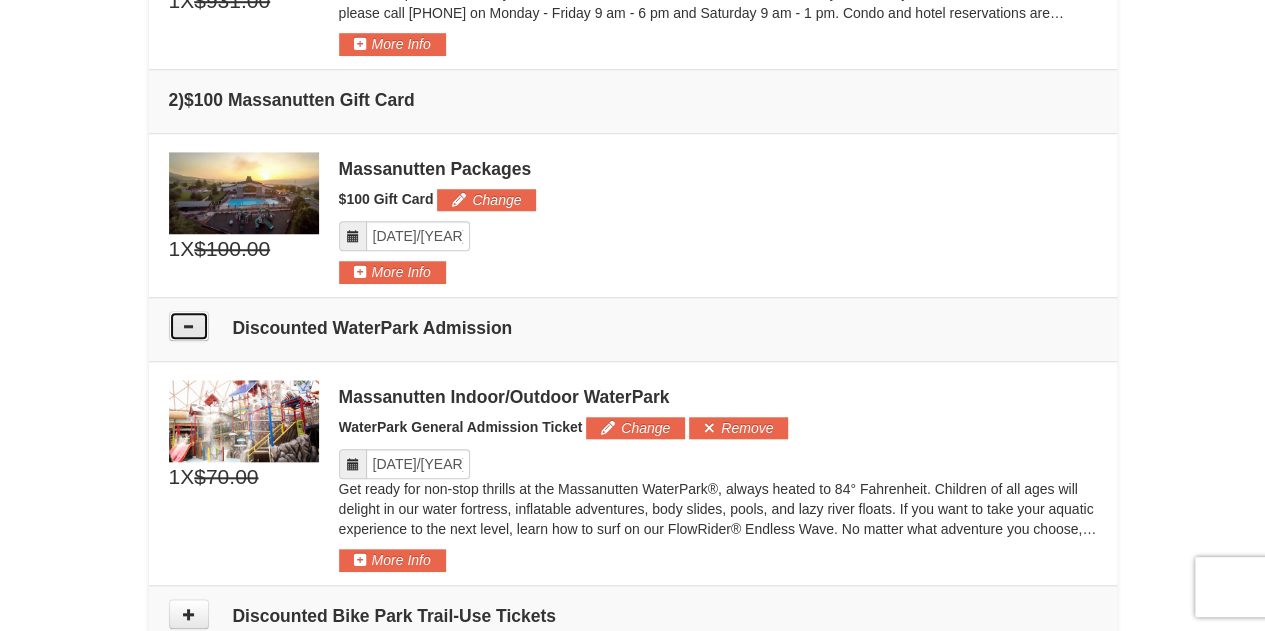 click at bounding box center (189, 326) 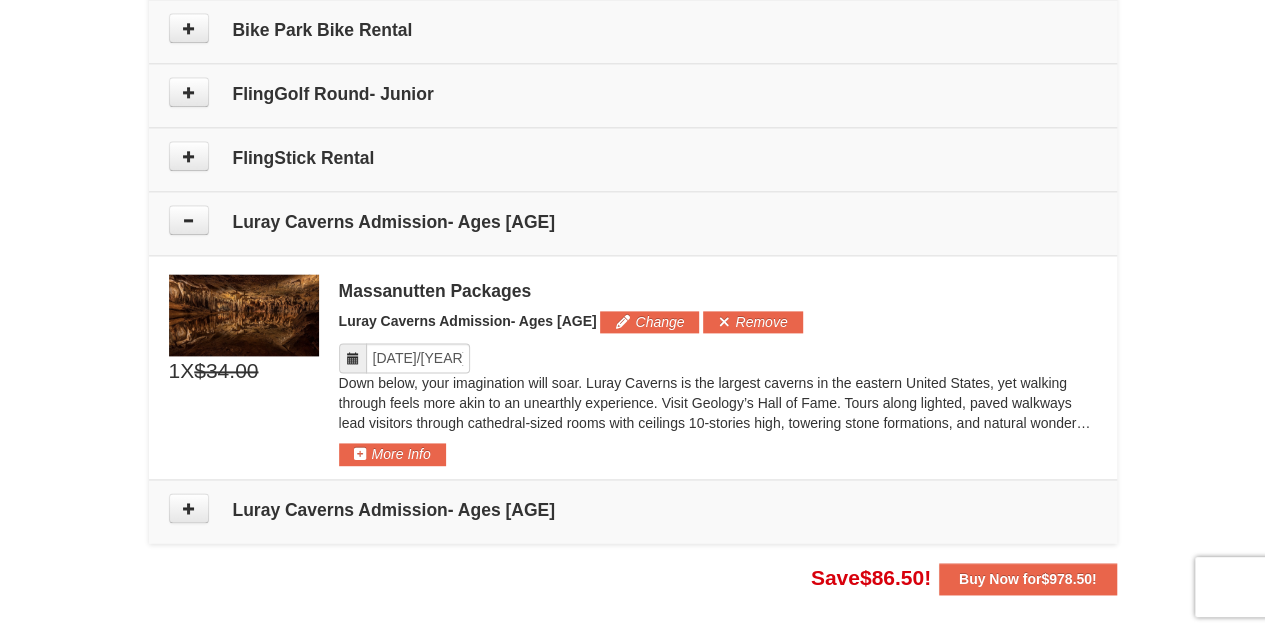 scroll, scrollTop: 1172, scrollLeft: 0, axis: vertical 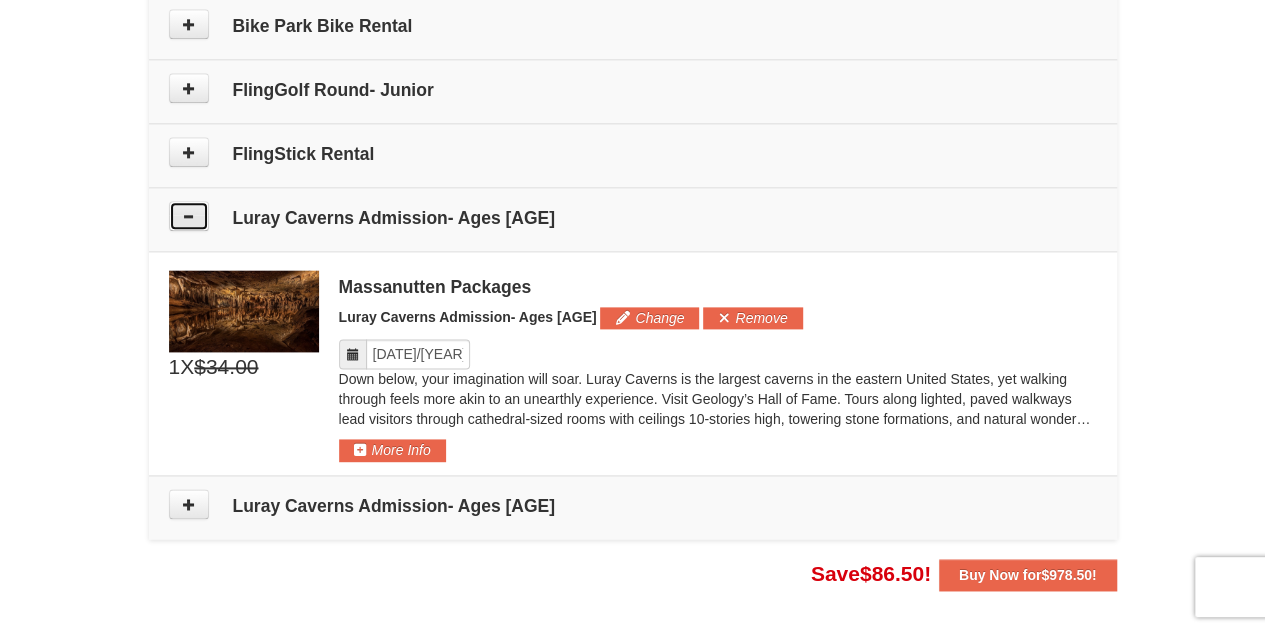 click at bounding box center (189, 216) 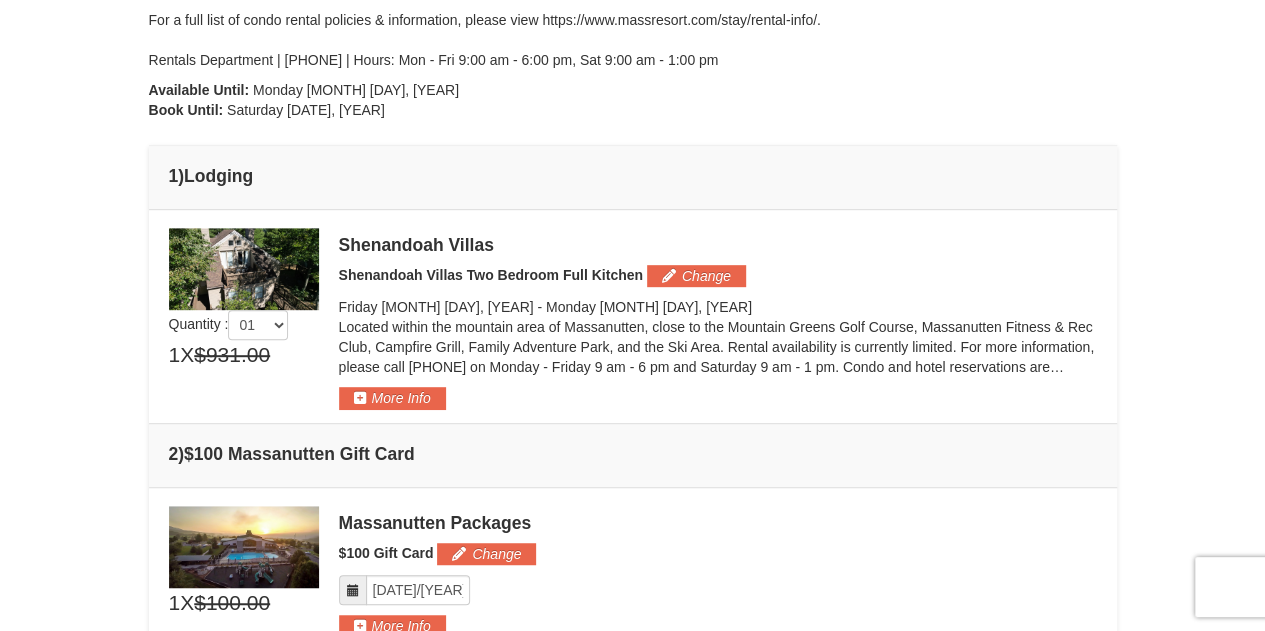 scroll, scrollTop: 388, scrollLeft: 0, axis: vertical 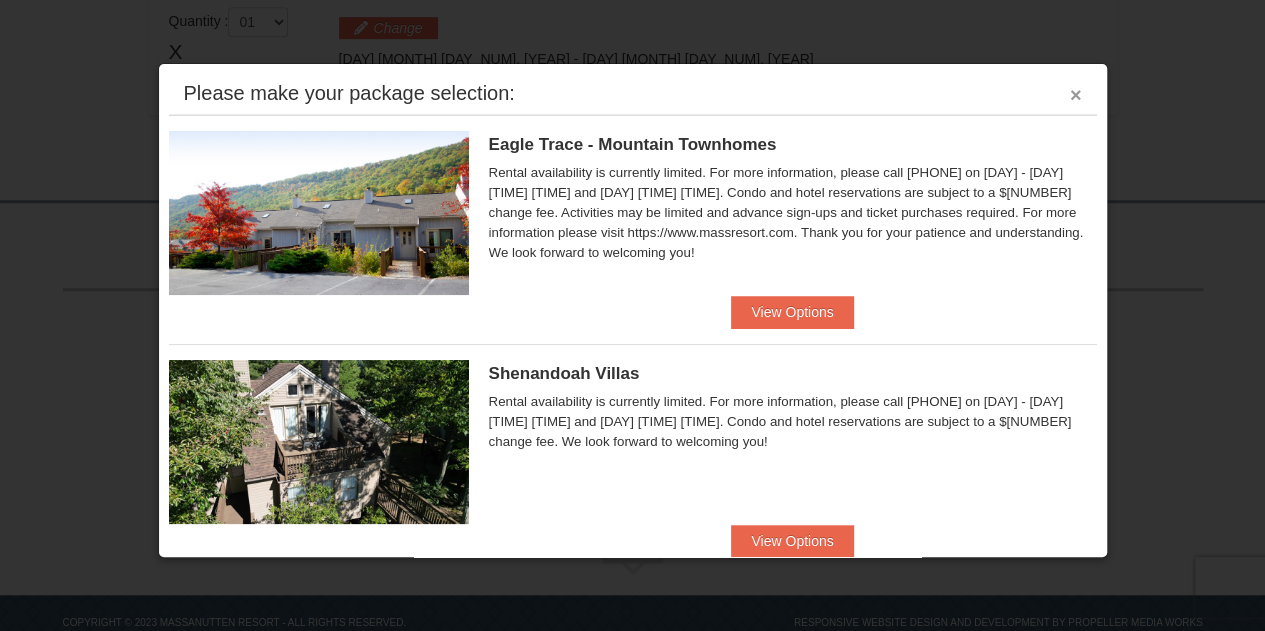 click on "×" at bounding box center (1076, 95) 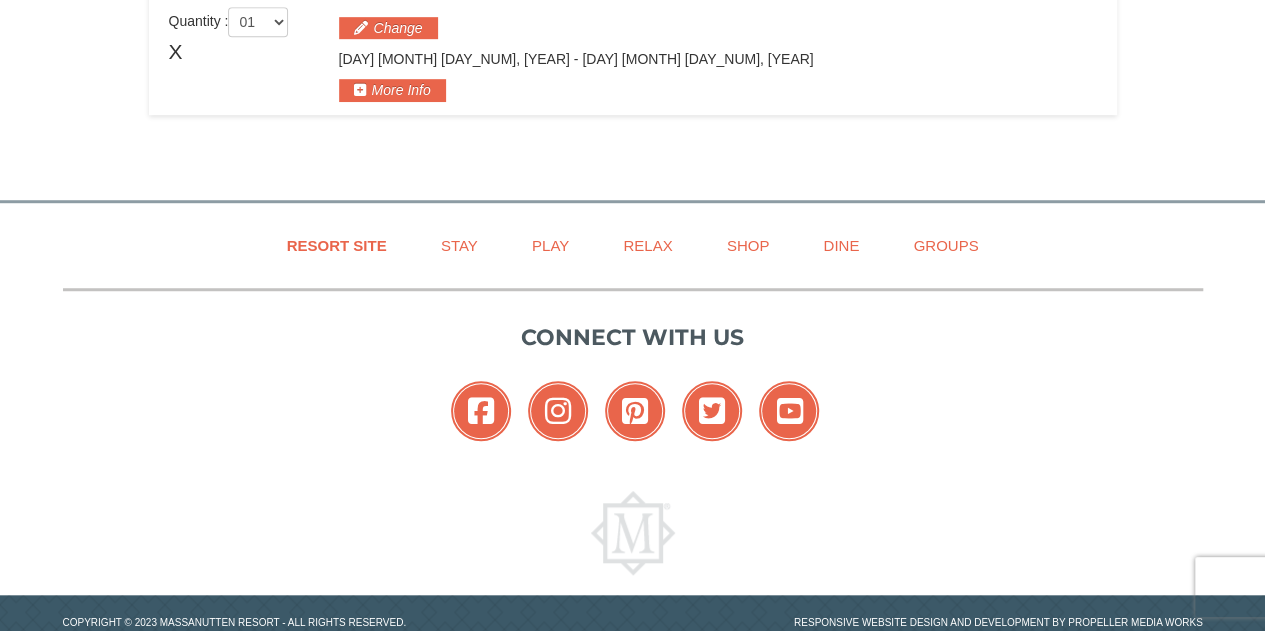 scroll, scrollTop: 540, scrollLeft: 0, axis: vertical 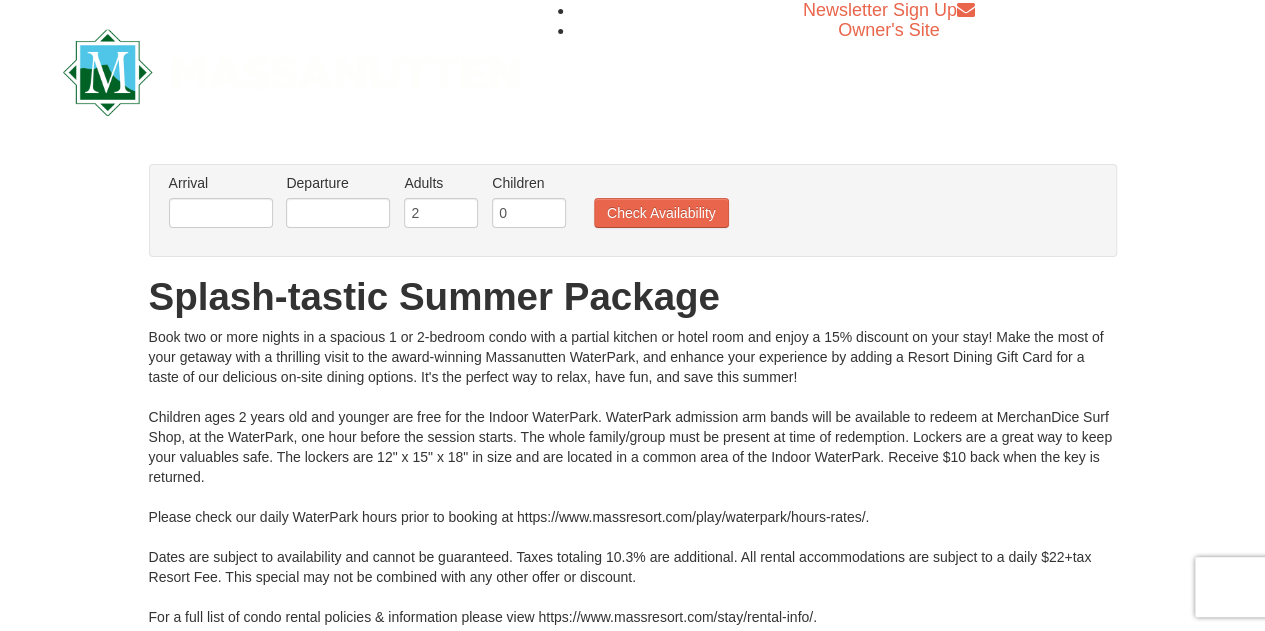 click on "Arrival Please format dates MM/DD/YYYY Please format dates MM/DD/YYYY" at bounding box center [221, 205] 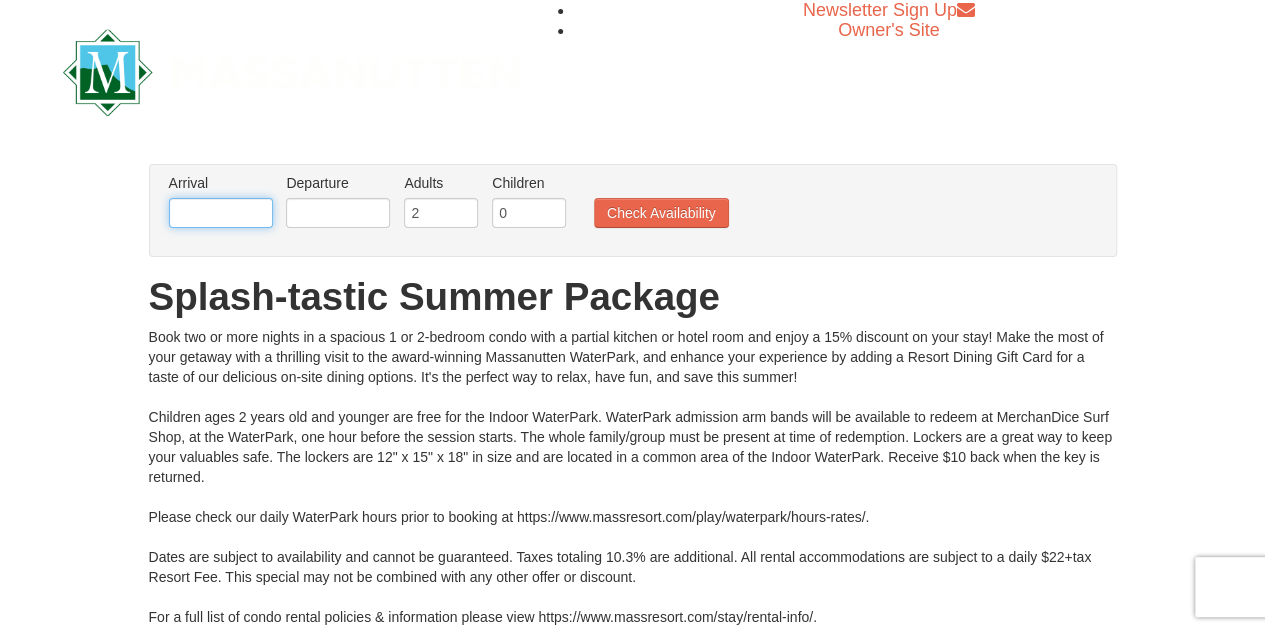click at bounding box center [221, 213] 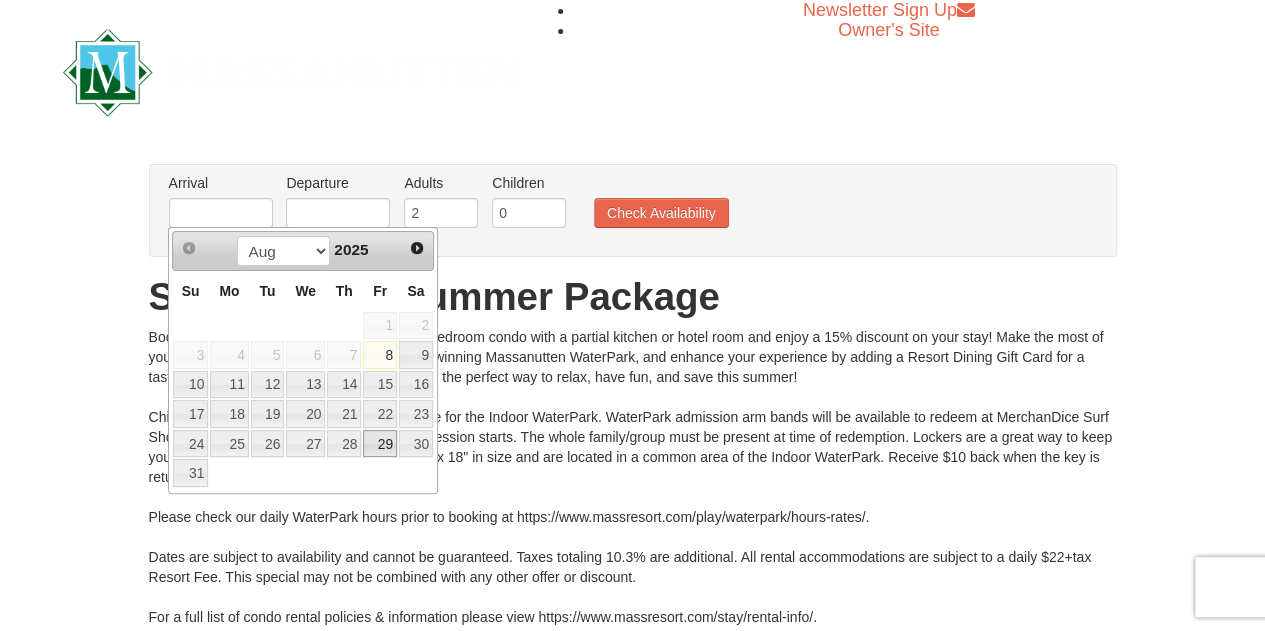 click on "29" at bounding box center [380, 444] 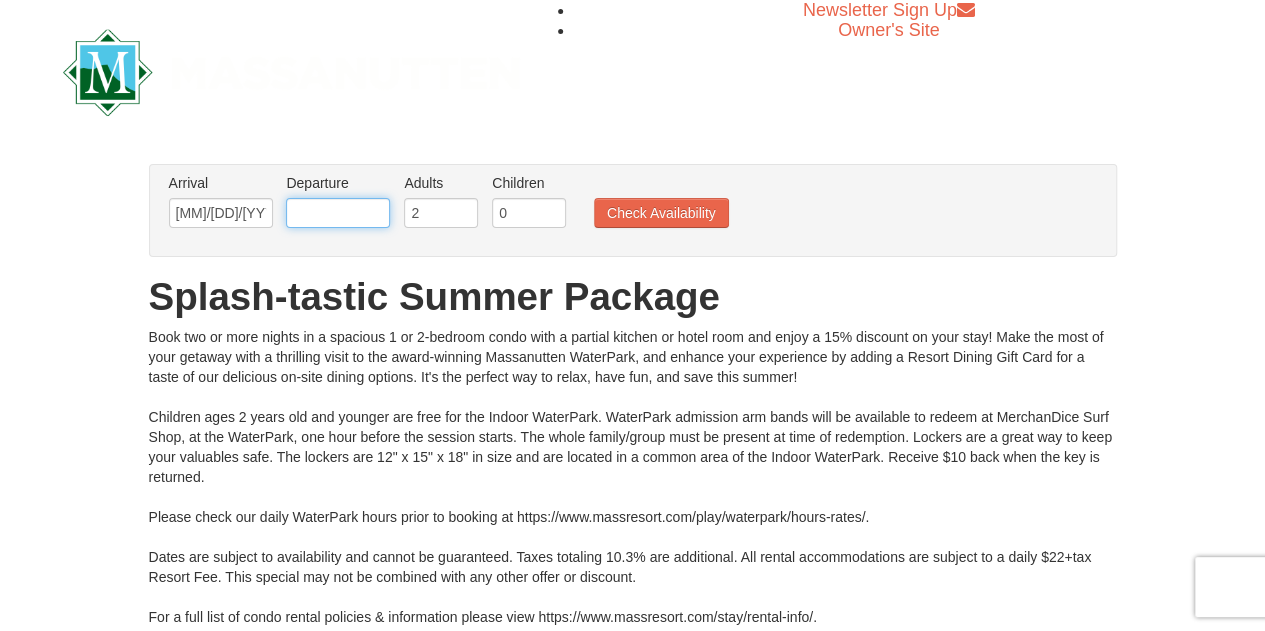 click on "Browser Not Supported
We notice you are using a browser which will not provide the best experience. We recommend using newer versions Chrome, Firefox, and Edge.
Chrome
Firefox
Edge
Safari
Select your preferred browser above to download.
Continue Anyway
Skip to Main Content
Newsletter Sign Up
Owner's Site
×" at bounding box center (632, 496) 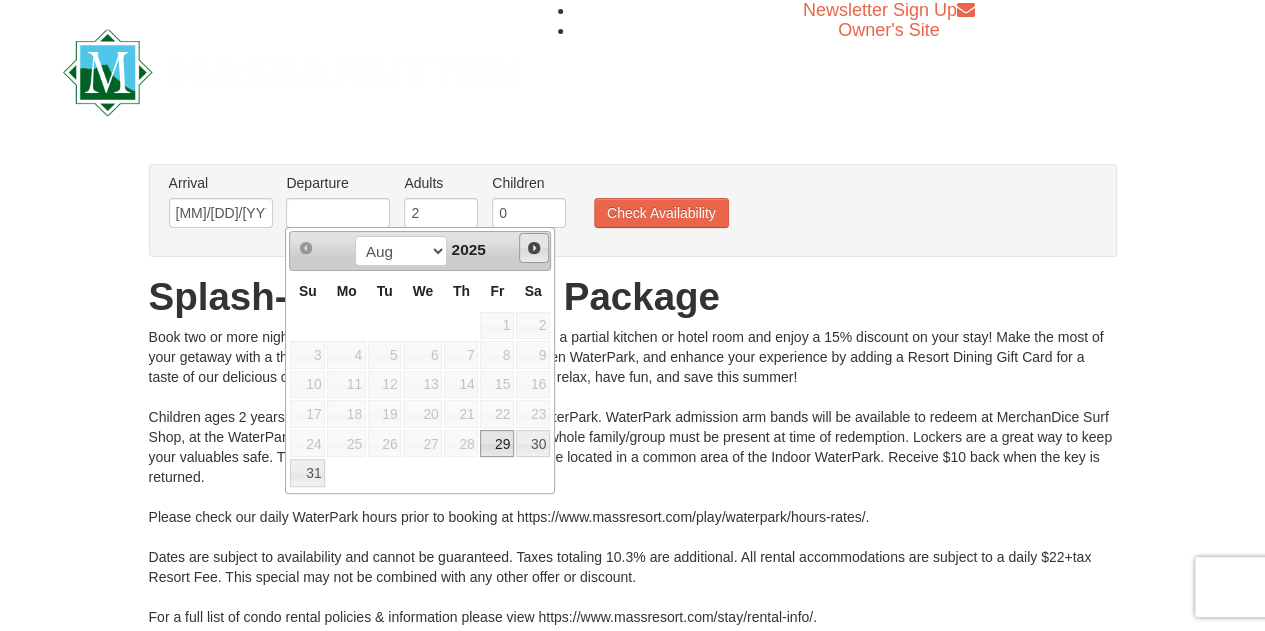 click on "Next" at bounding box center [534, 248] 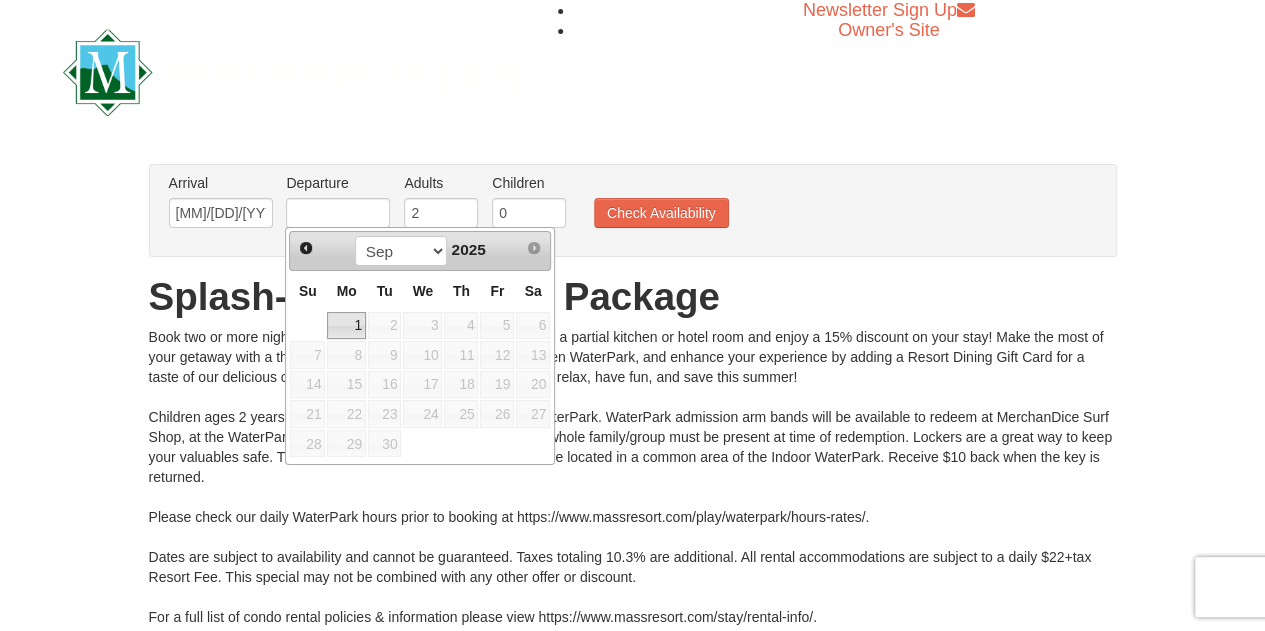 click on "1" at bounding box center (346, 326) 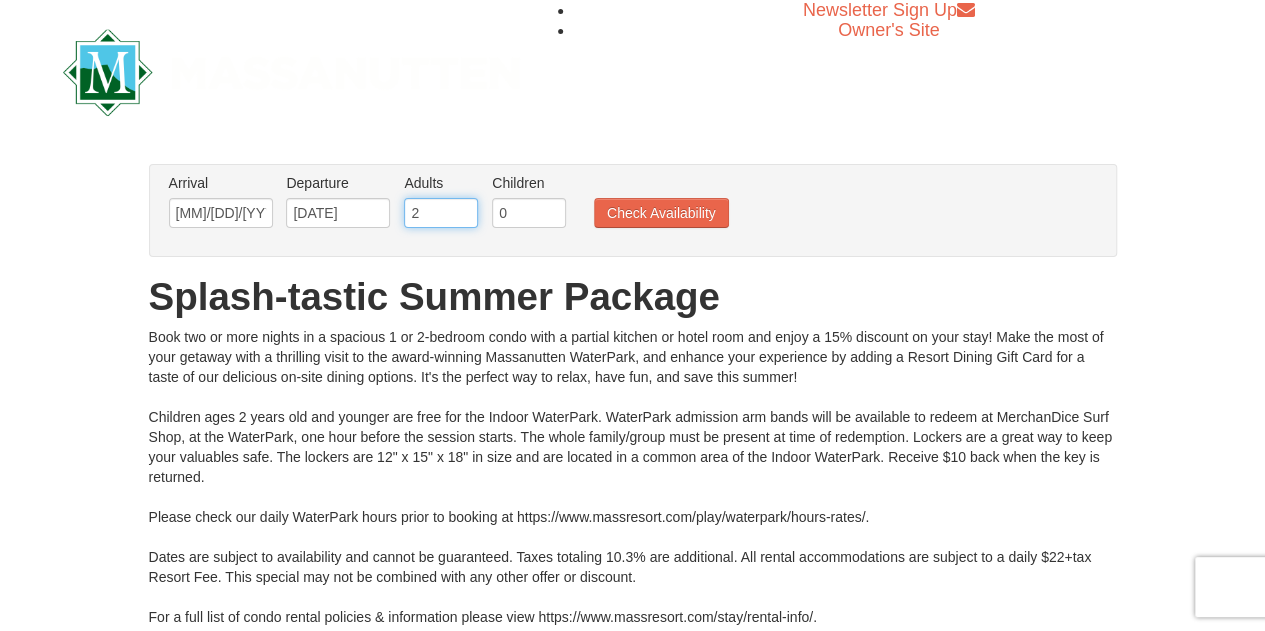 click on "2" at bounding box center [441, 213] 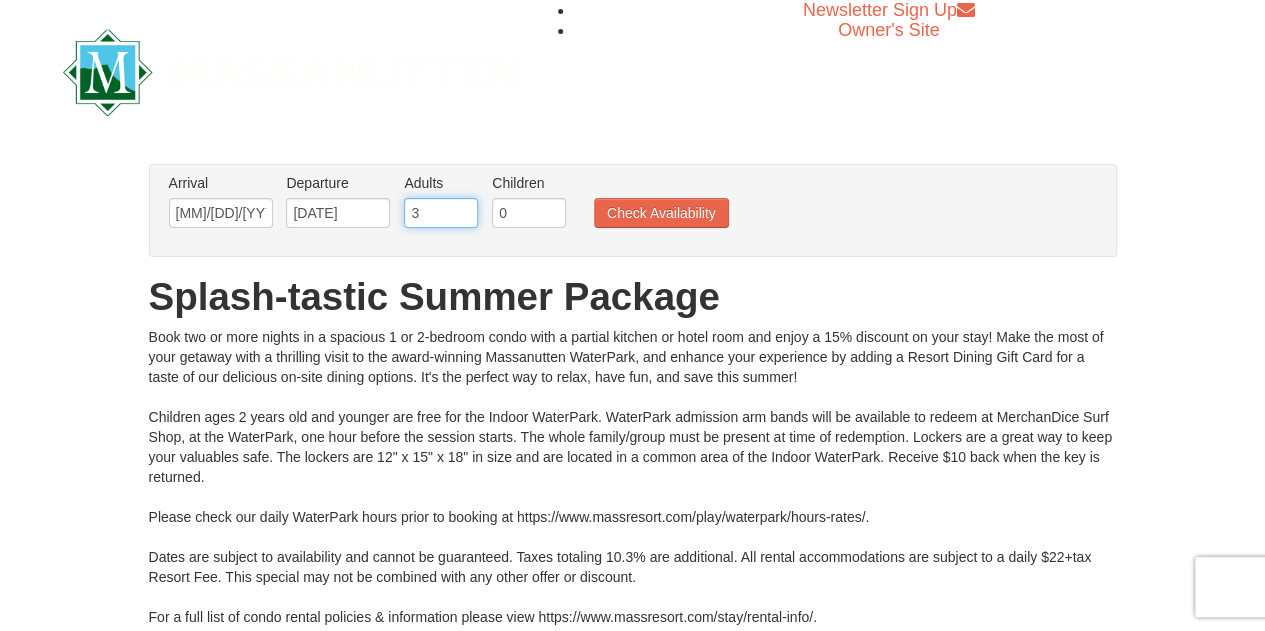 type on "3" 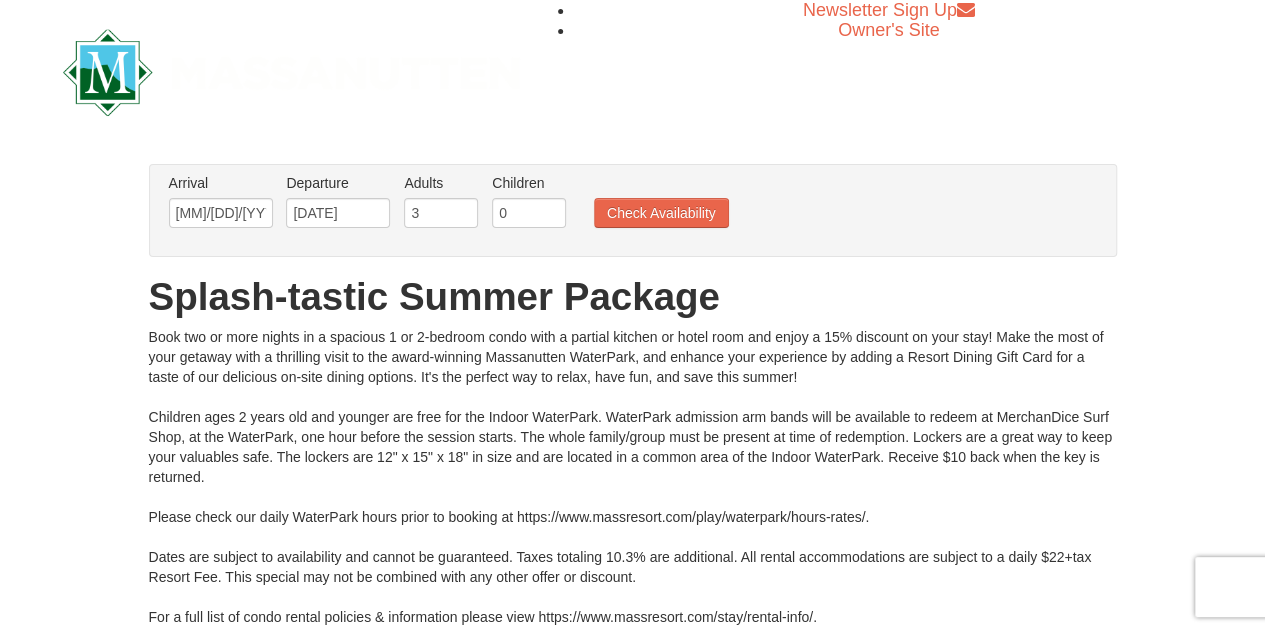 click on "Arrival Please format dates MM/DD/YYYY Please format dates MM/DD/YYYY
08/29/2025
Departure Please format dates MM/DD/YYYY Please format dates MM/DD/YYYY
09/01/2025
Adults Please format dates MM/DD/YYYY
3
Children Please format dates MM/DD/YYYY
0
Check Availability" at bounding box center (622, 205) 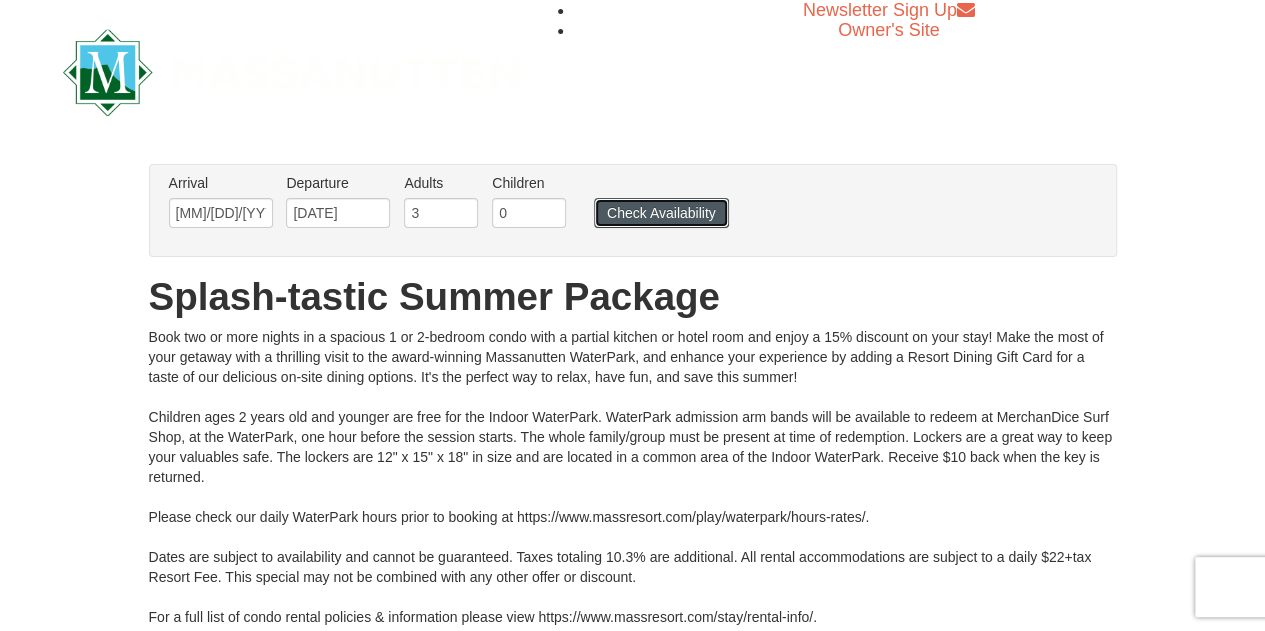 click on "Check Availability" at bounding box center [661, 213] 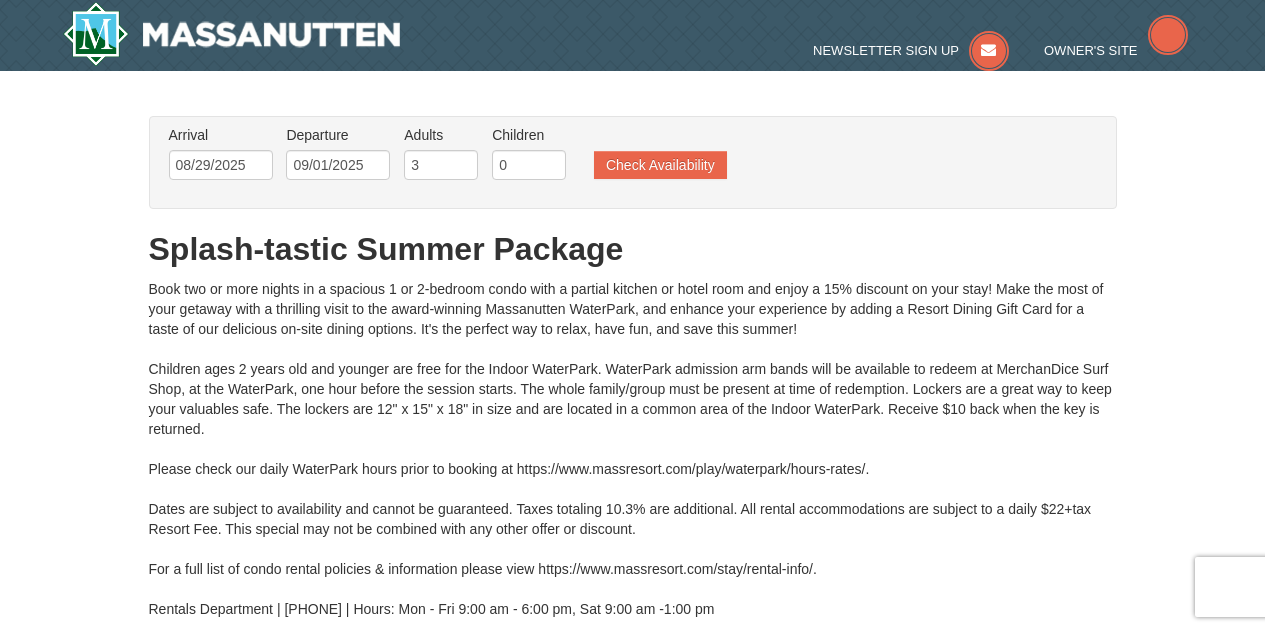 scroll, scrollTop: 0, scrollLeft: 0, axis: both 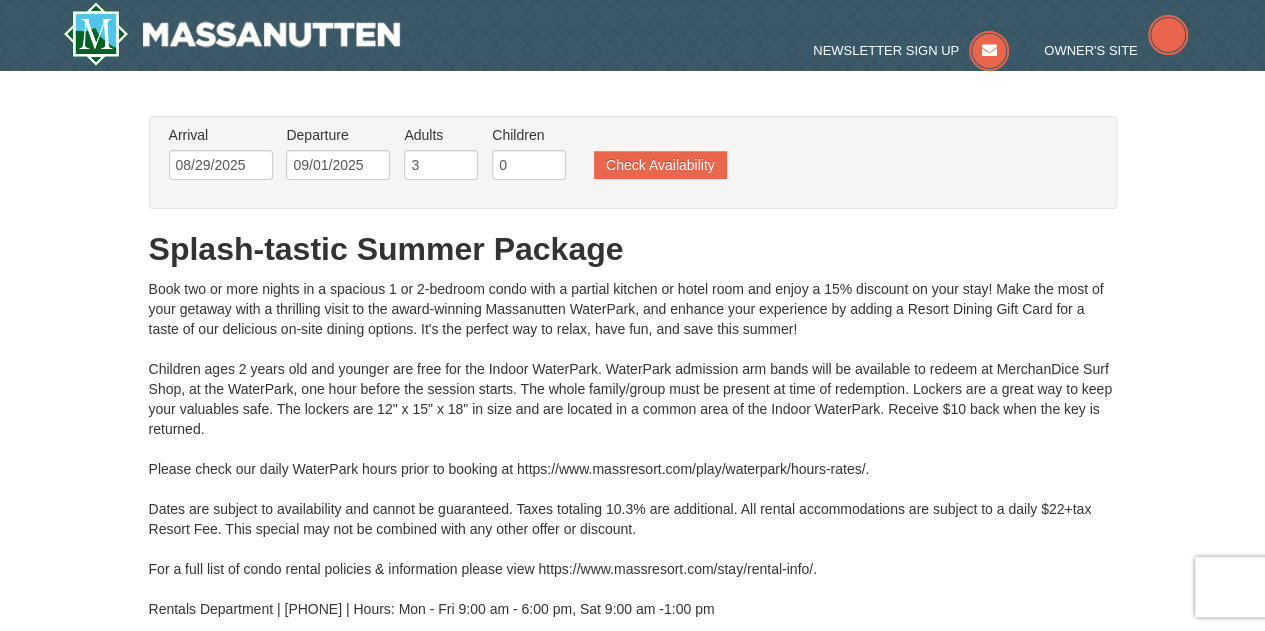 type on "08/29/2025" 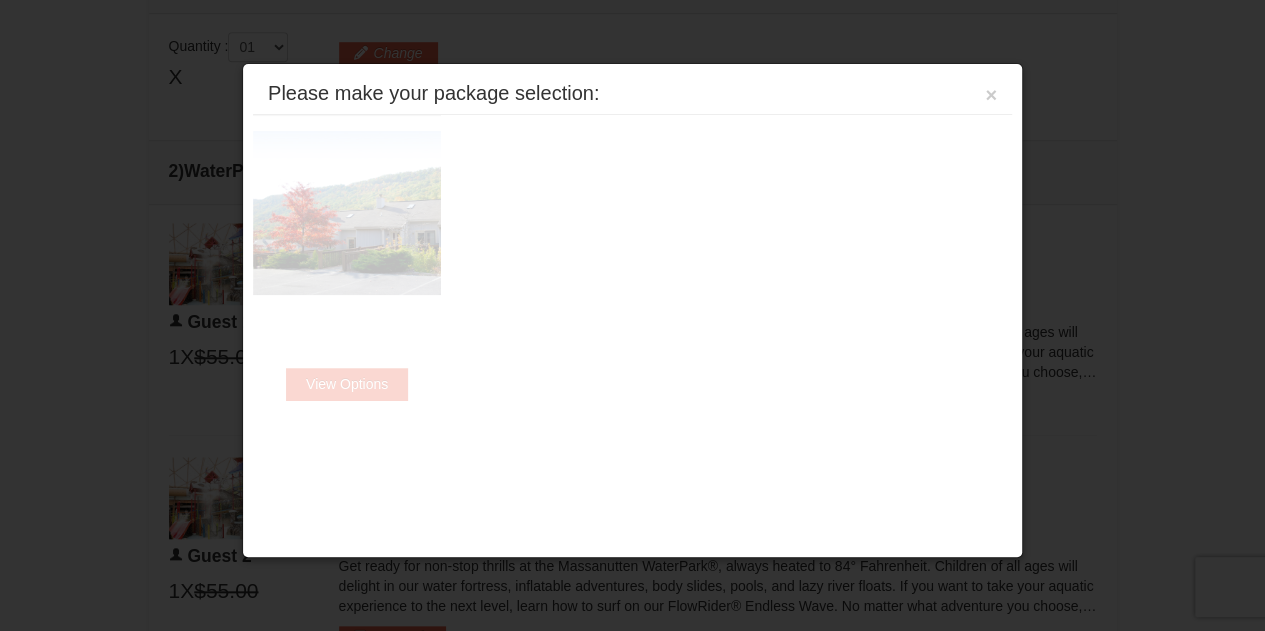 scroll, scrollTop: 769, scrollLeft: 0, axis: vertical 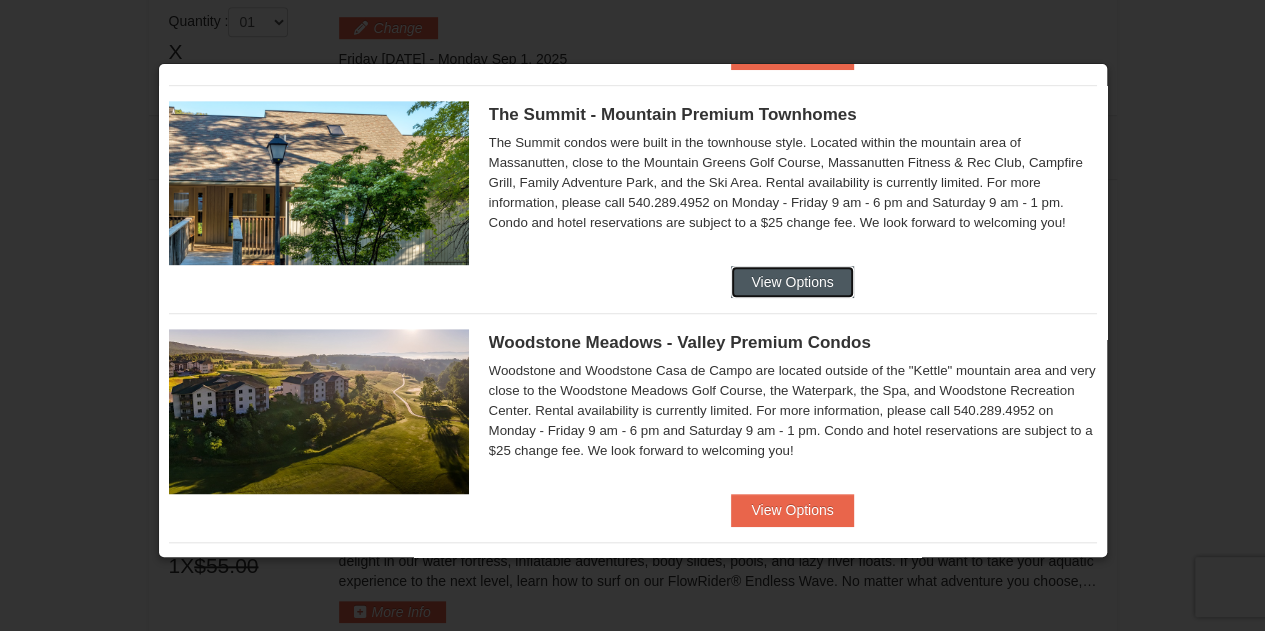 click on "View Options" at bounding box center [792, 282] 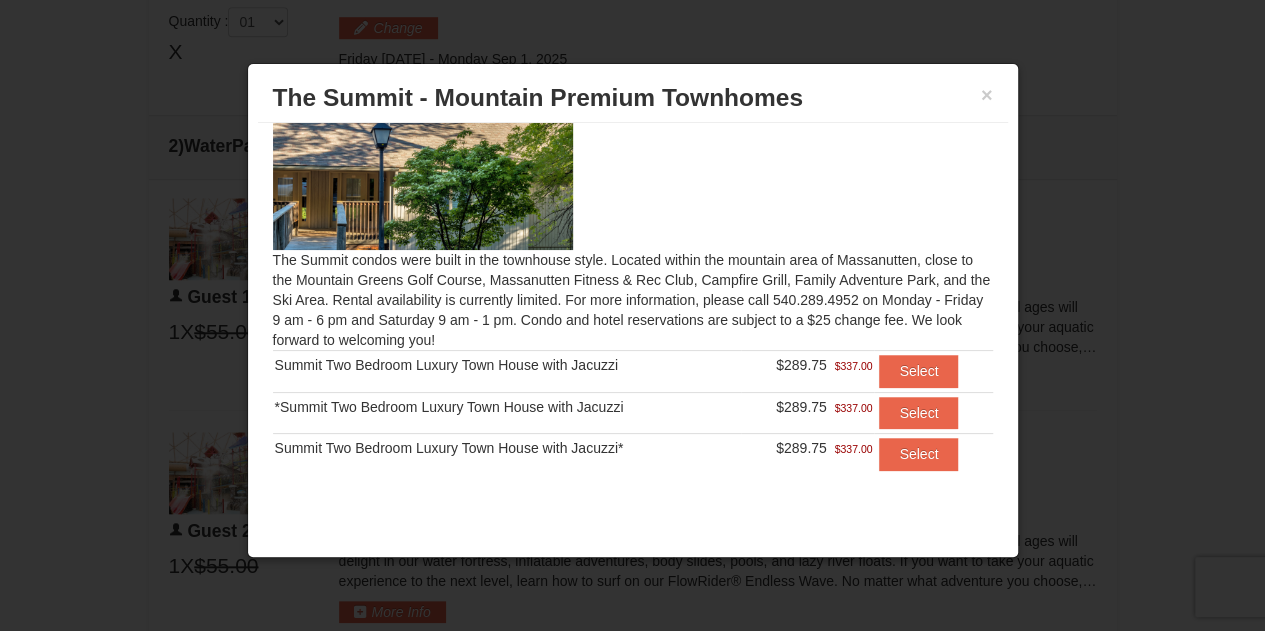 scroll, scrollTop: 0, scrollLeft: 0, axis: both 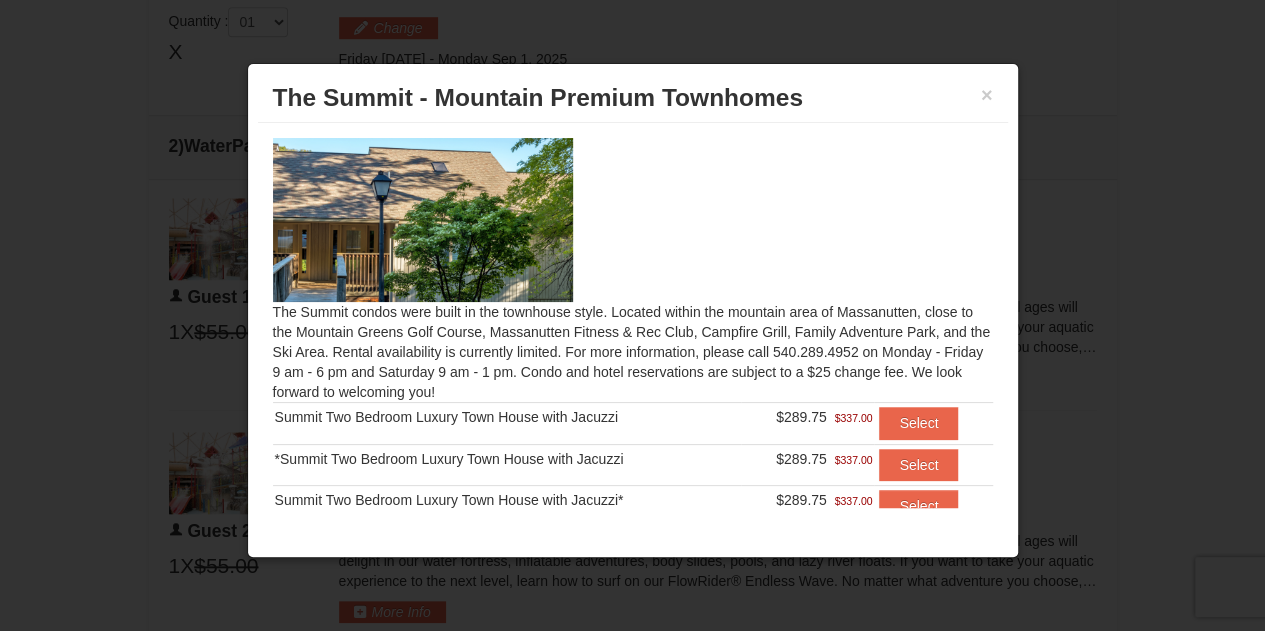 click on "×
The Summit - Mountain Premium Townhomes" at bounding box center [633, 98] 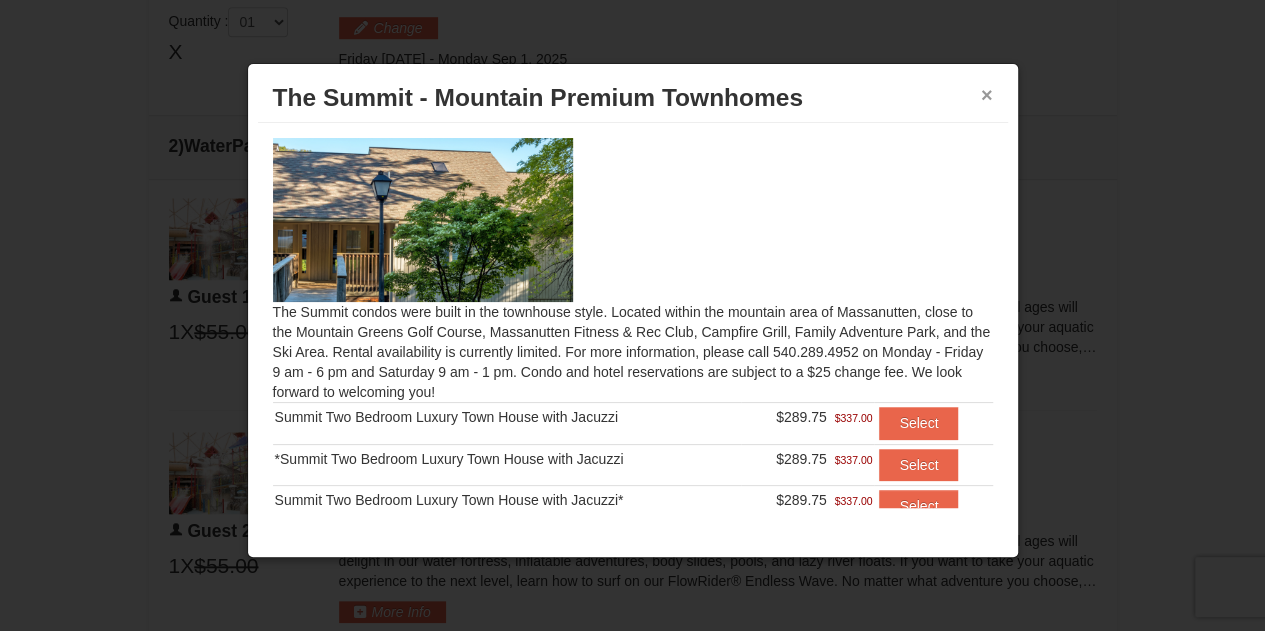 click on "×" at bounding box center [987, 95] 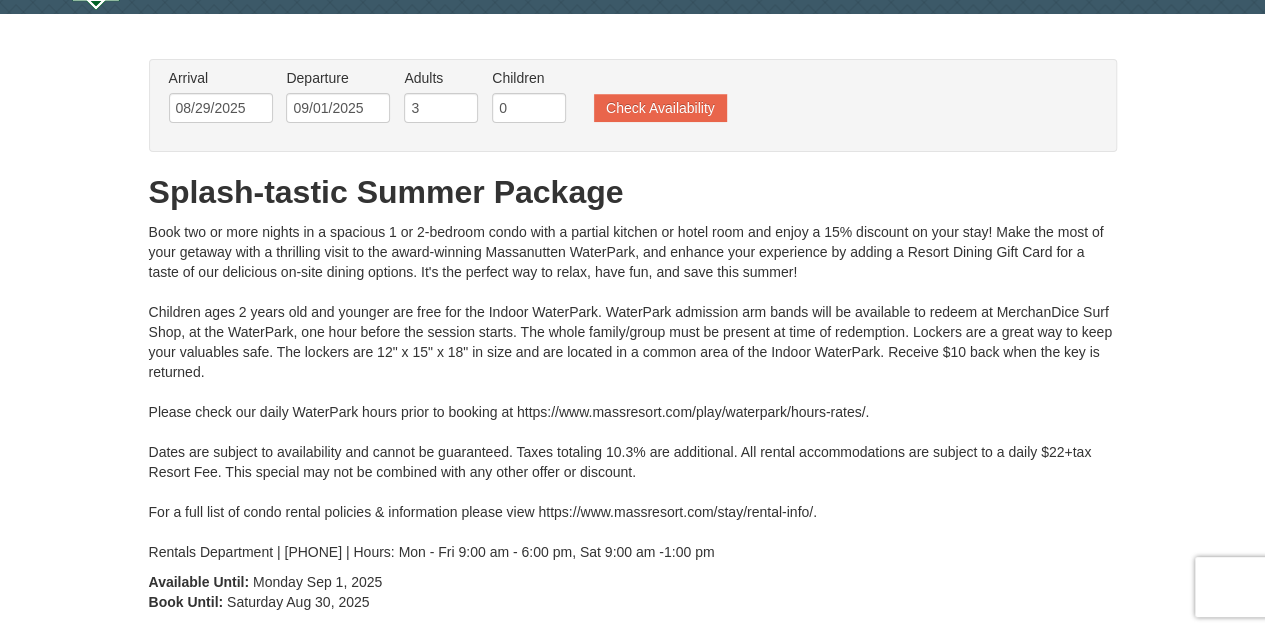scroll, scrollTop: 0, scrollLeft: 0, axis: both 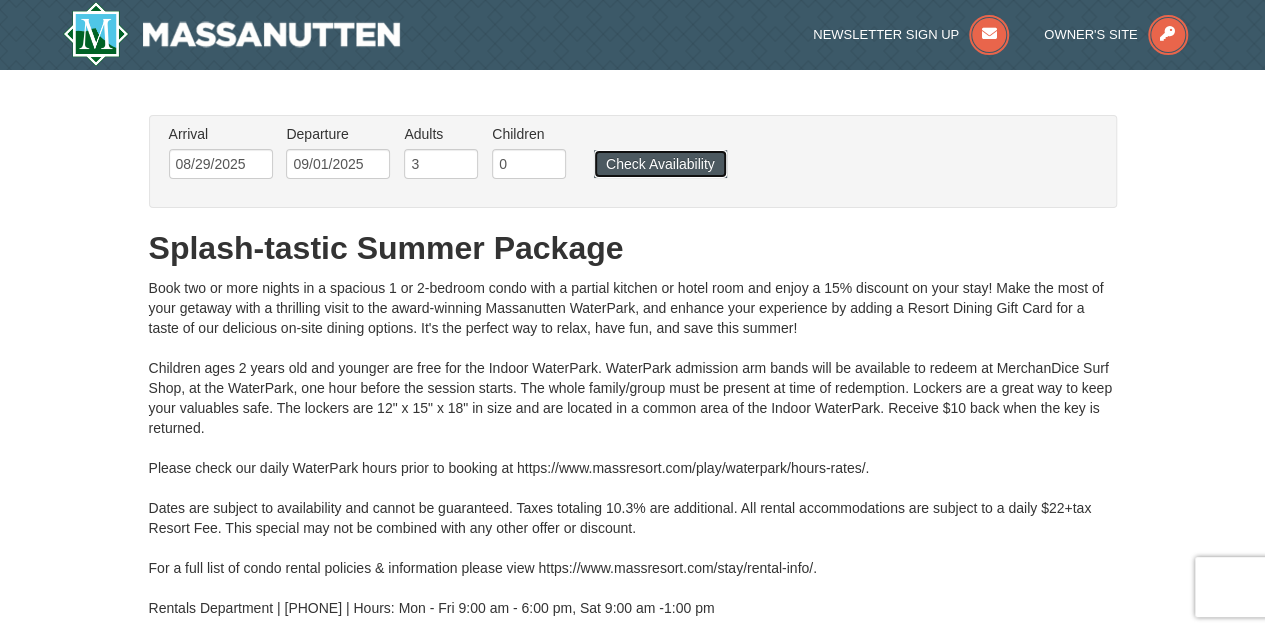 click on "Check Availability" at bounding box center (660, 164) 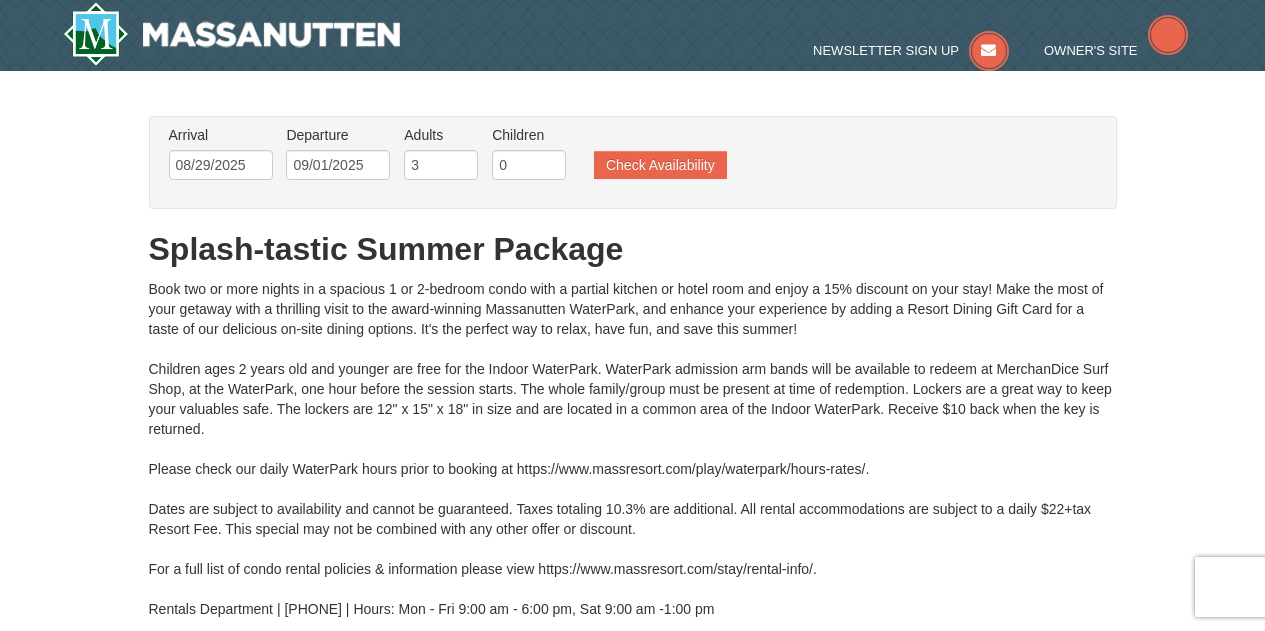scroll, scrollTop: 0, scrollLeft: 0, axis: both 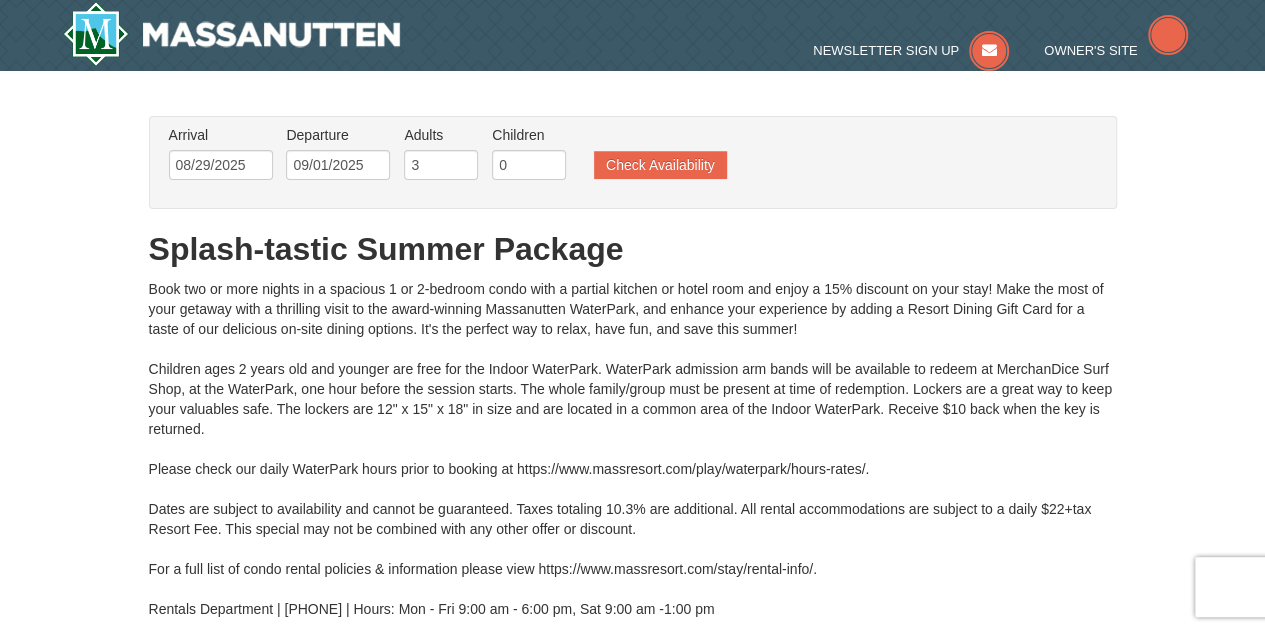 type on "08/29/2025" 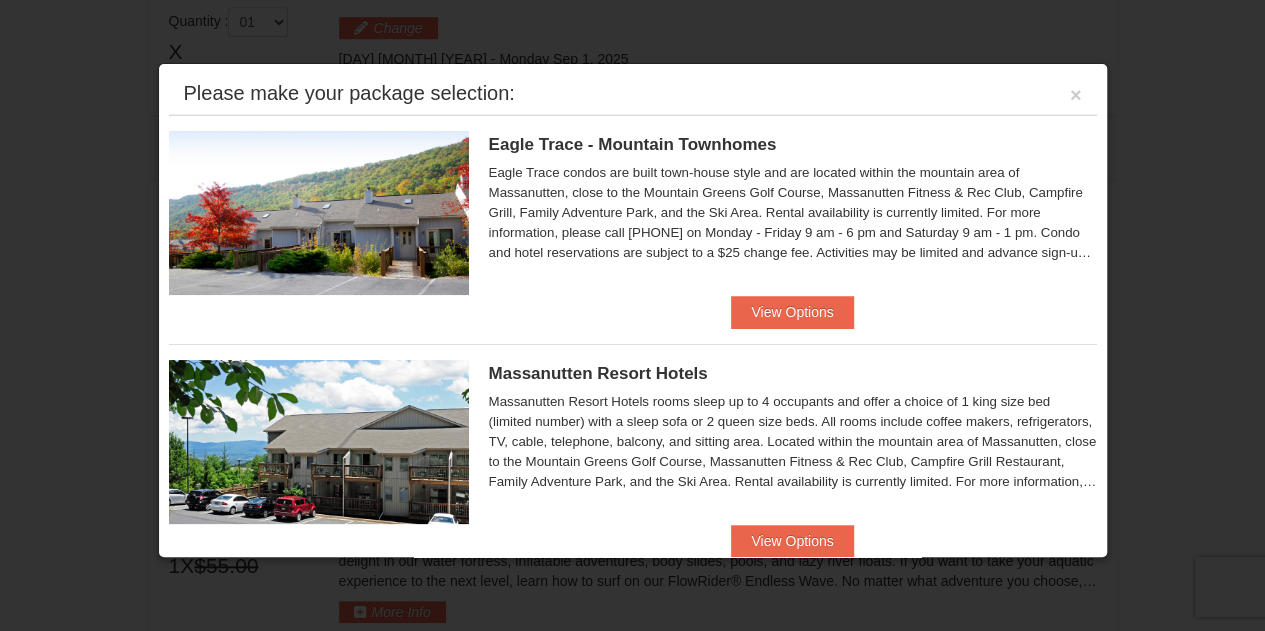 scroll, scrollTop: 0, scrollLeft: 0, axis: both 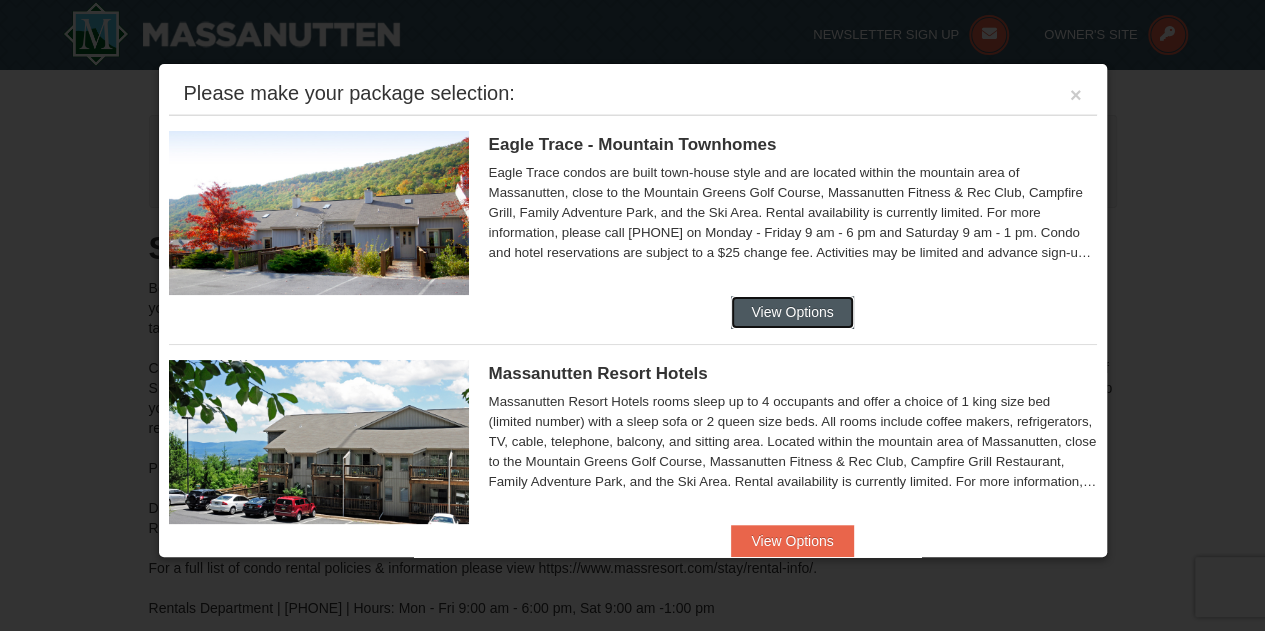click on "View Options" at bounding box center (792, 312) 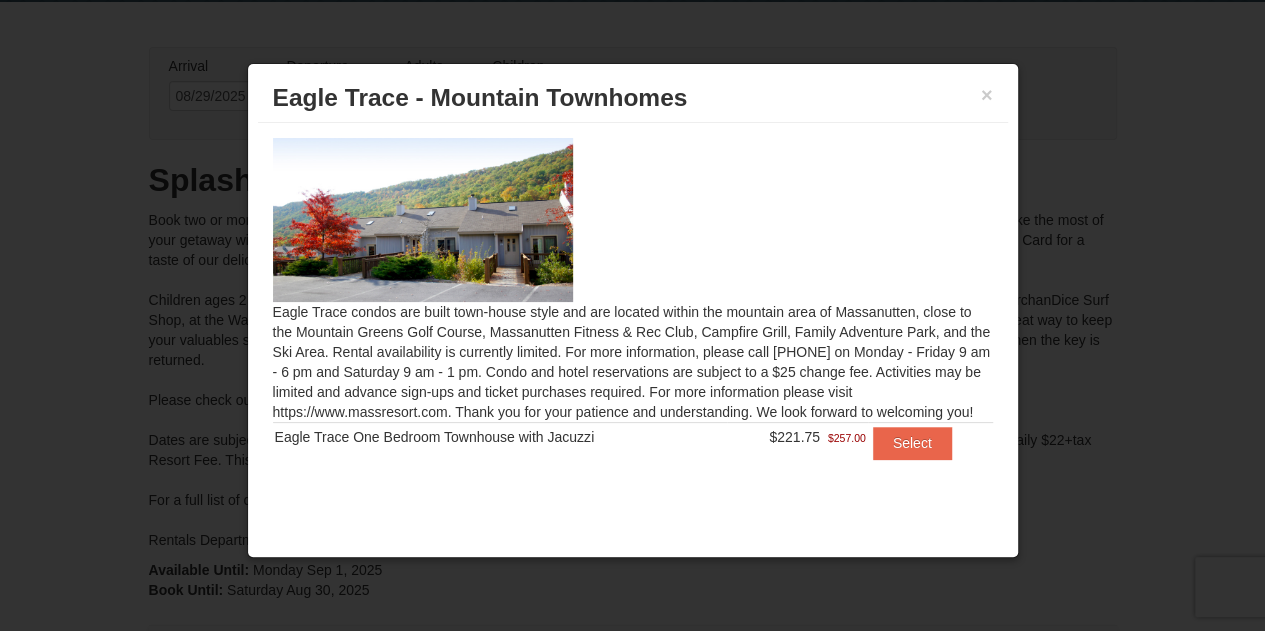 scroll, scrollTop: 0, scrollLeft: 0, axis: both 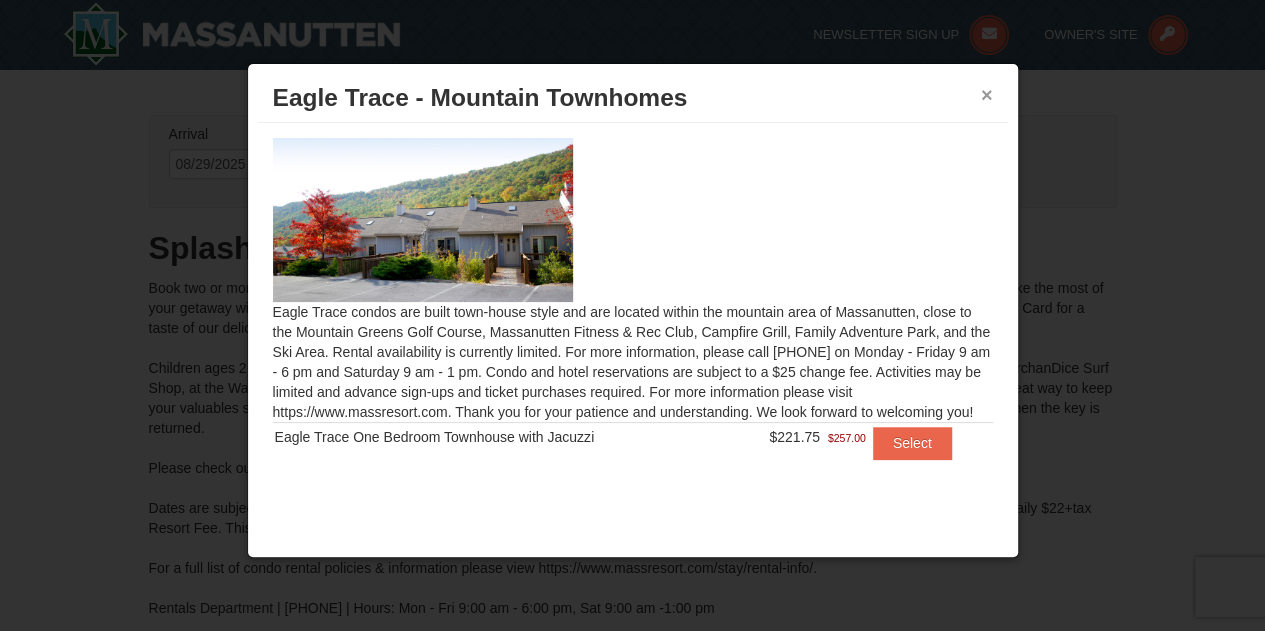 click on "×" at bounding box center (987, 95) 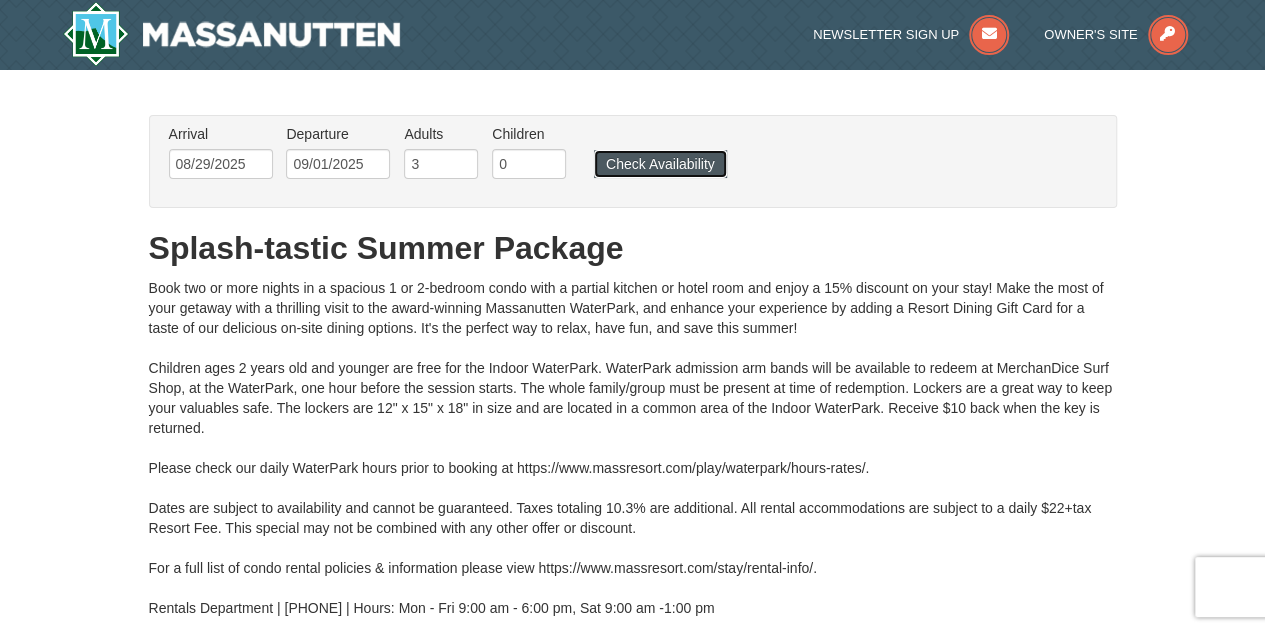 click on "Check Availability" at bounding box center (660, 164) 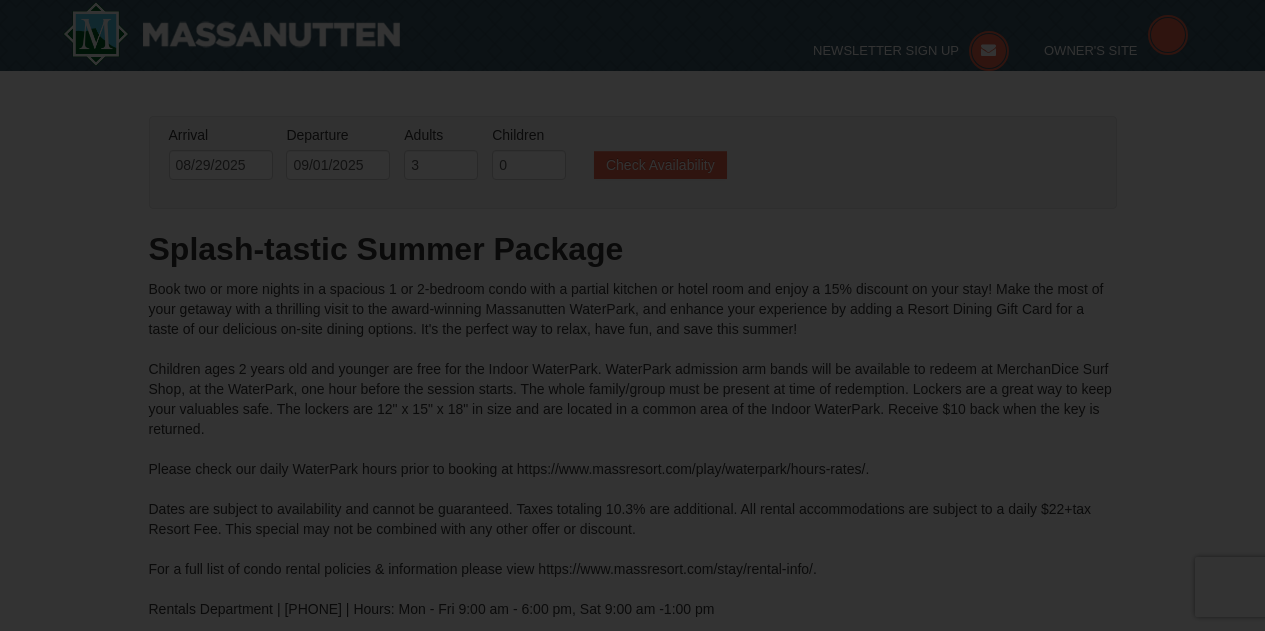 scroll, scrollTop: 184, scrollLeft: 0, axis: vertical 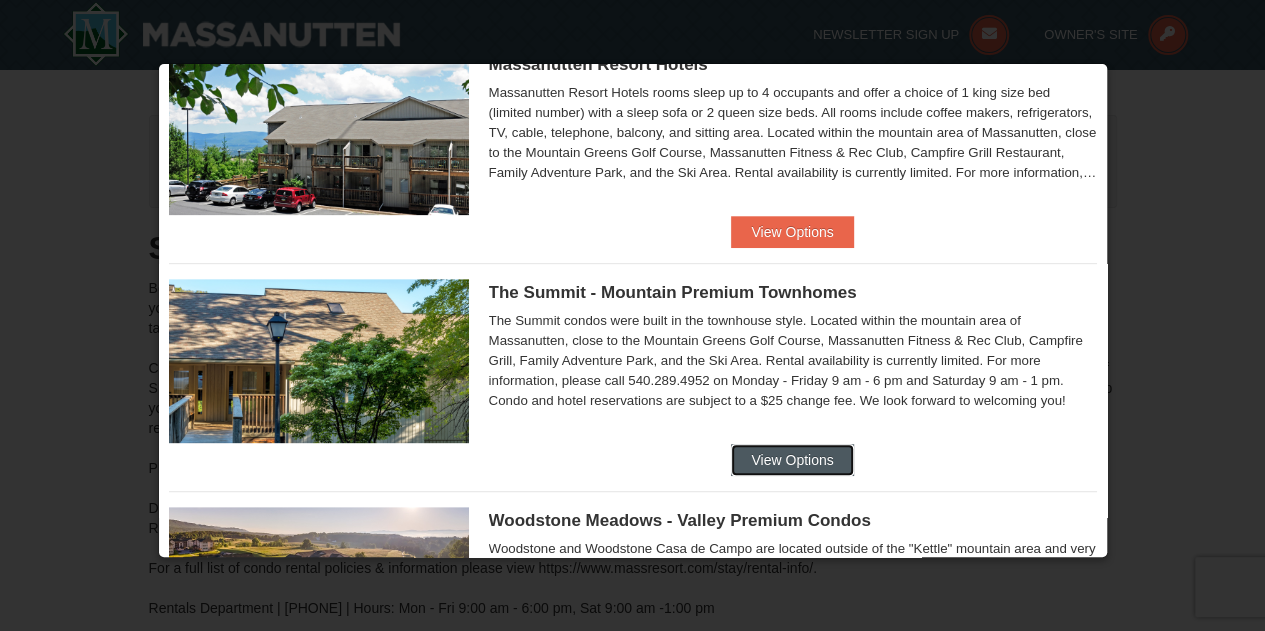 click on "View Options" at bounding box center (792, 460) 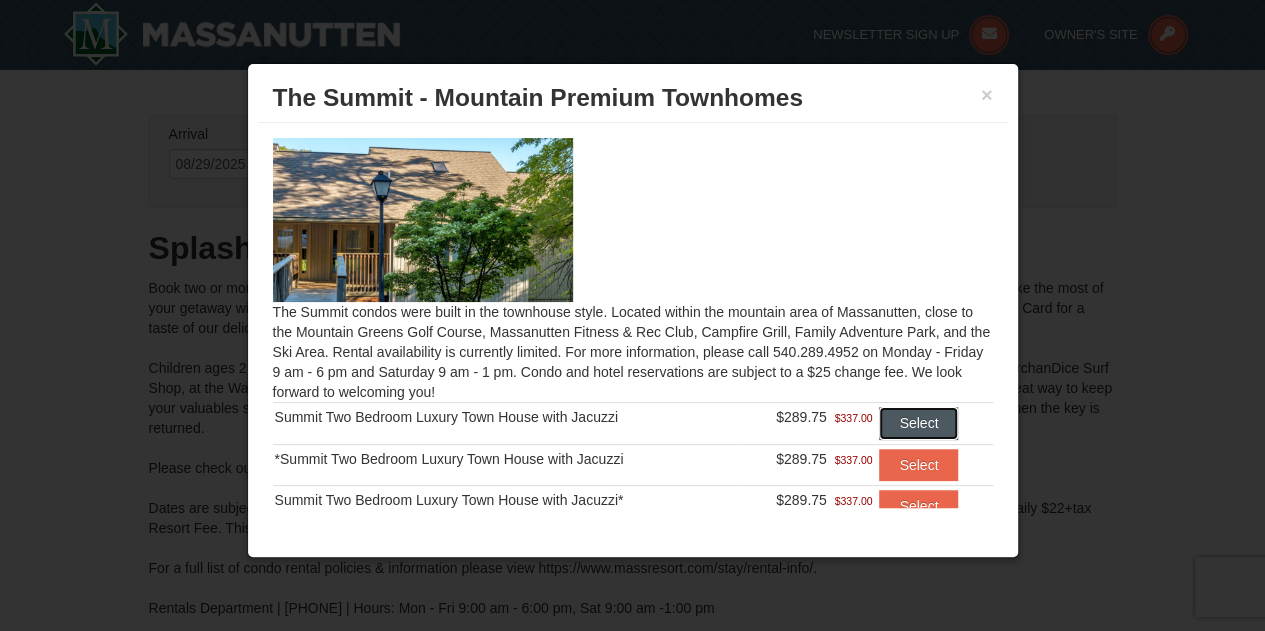 click on "Select" at bounding box center [918, 423] 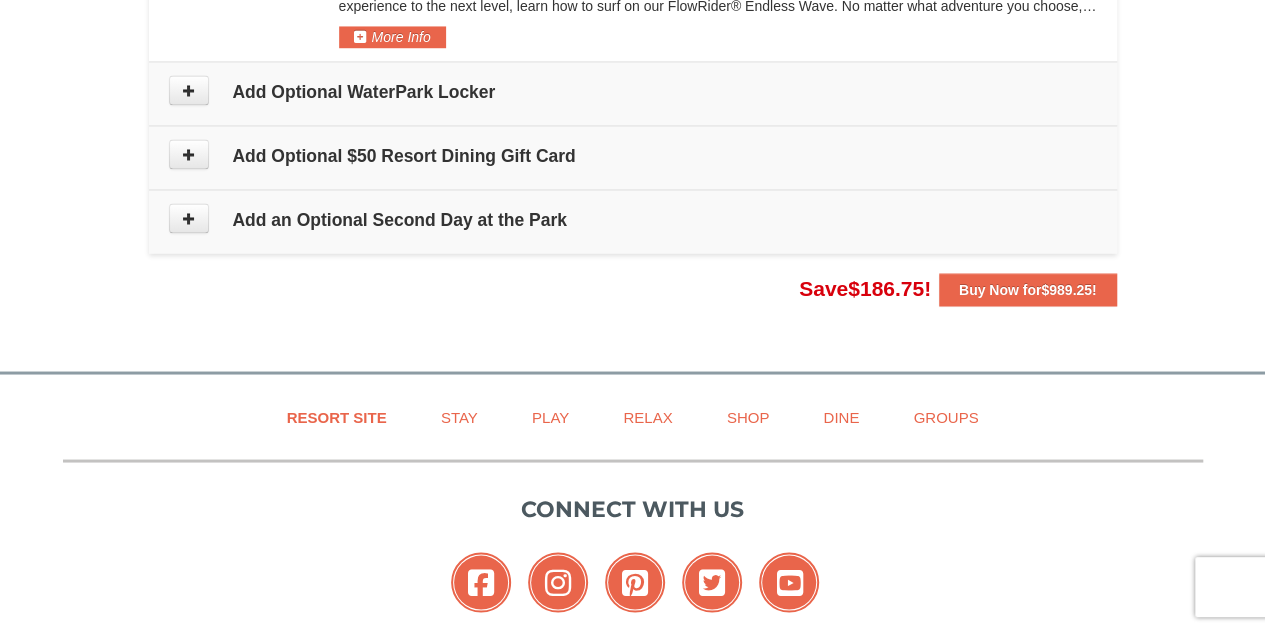scroll, scrollTop: 1666, scrollLeft: 0, axis: vertical 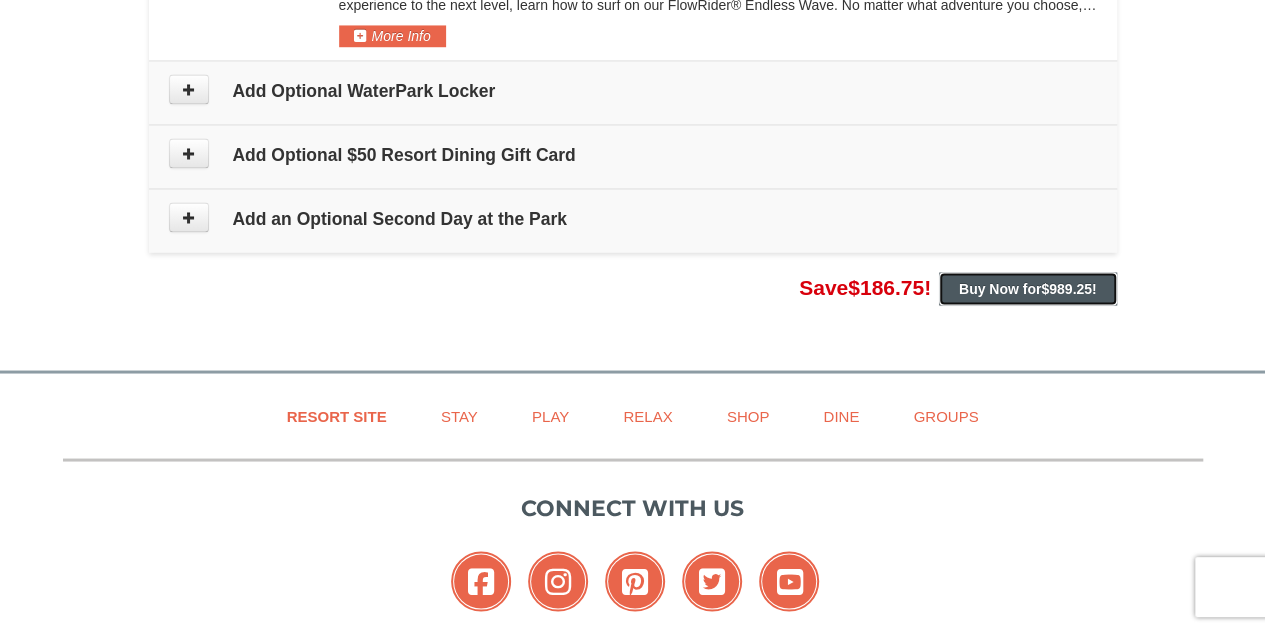 click on "Buy Now for
$989.25 !" at bounding box center [1028, 288] 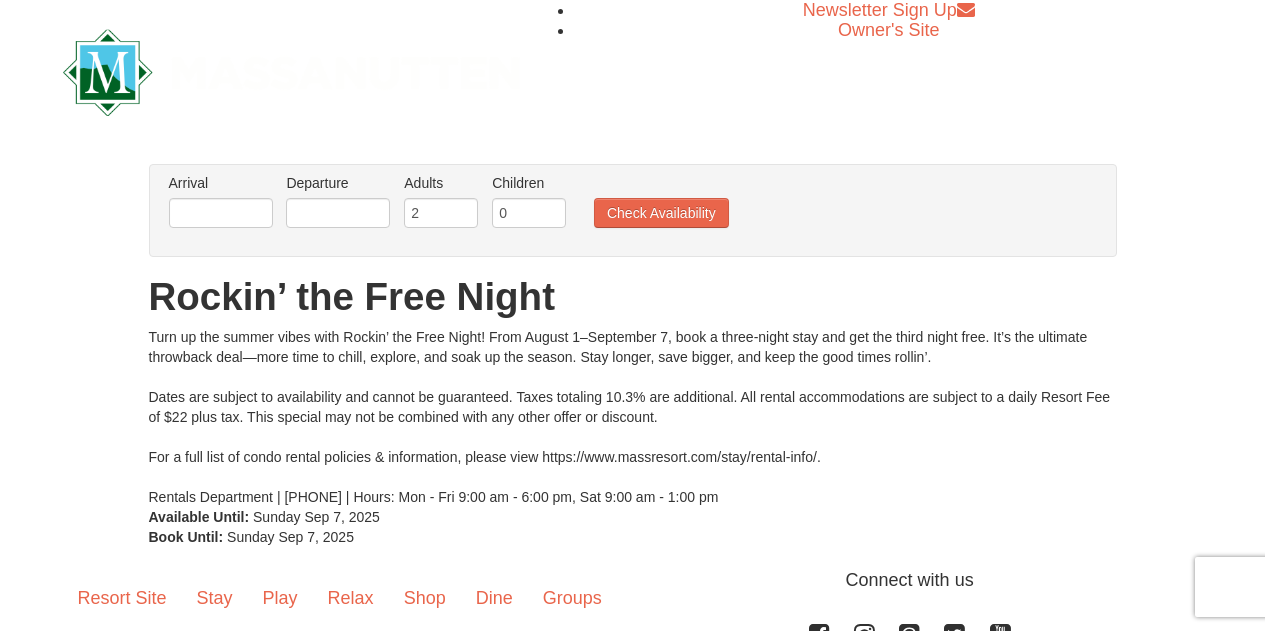 scroll, scrollTop: 0, scrollLeft: 0, axis: both 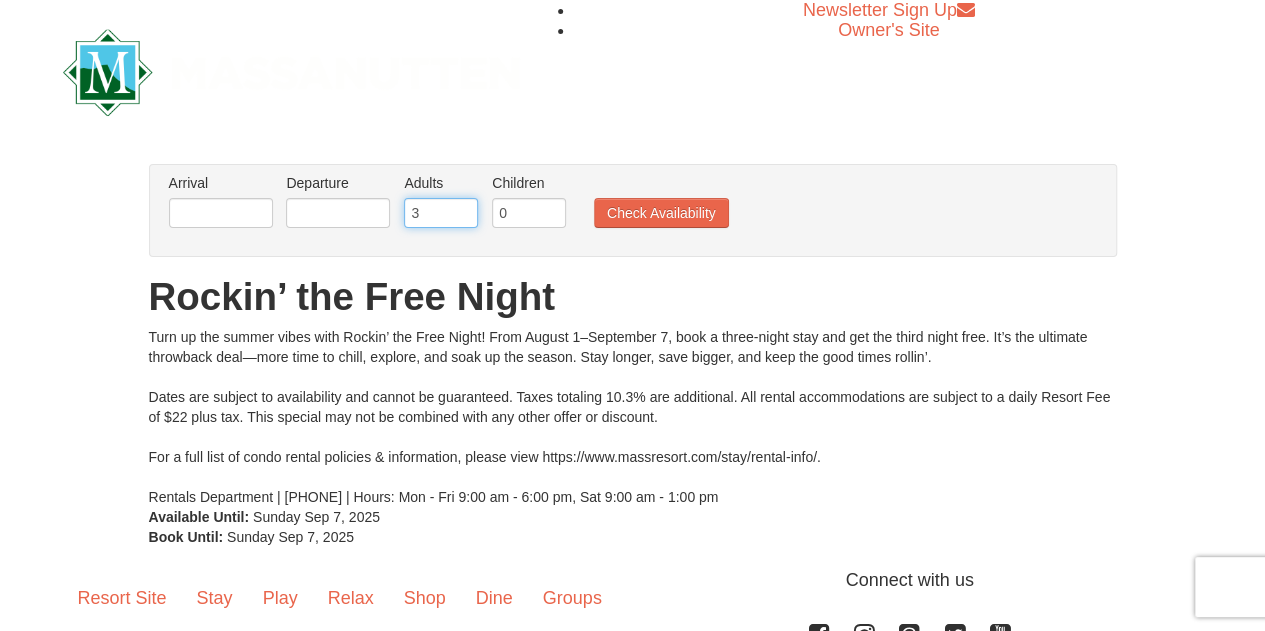 type on "3" 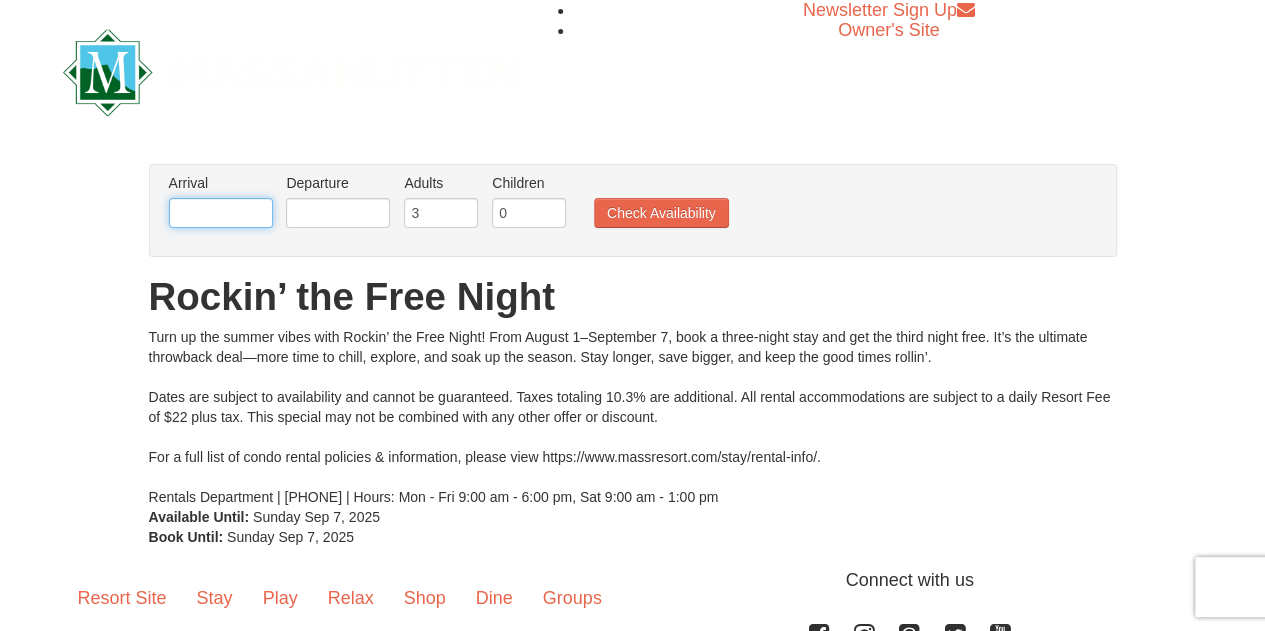 click at bounding box center (221, 213) 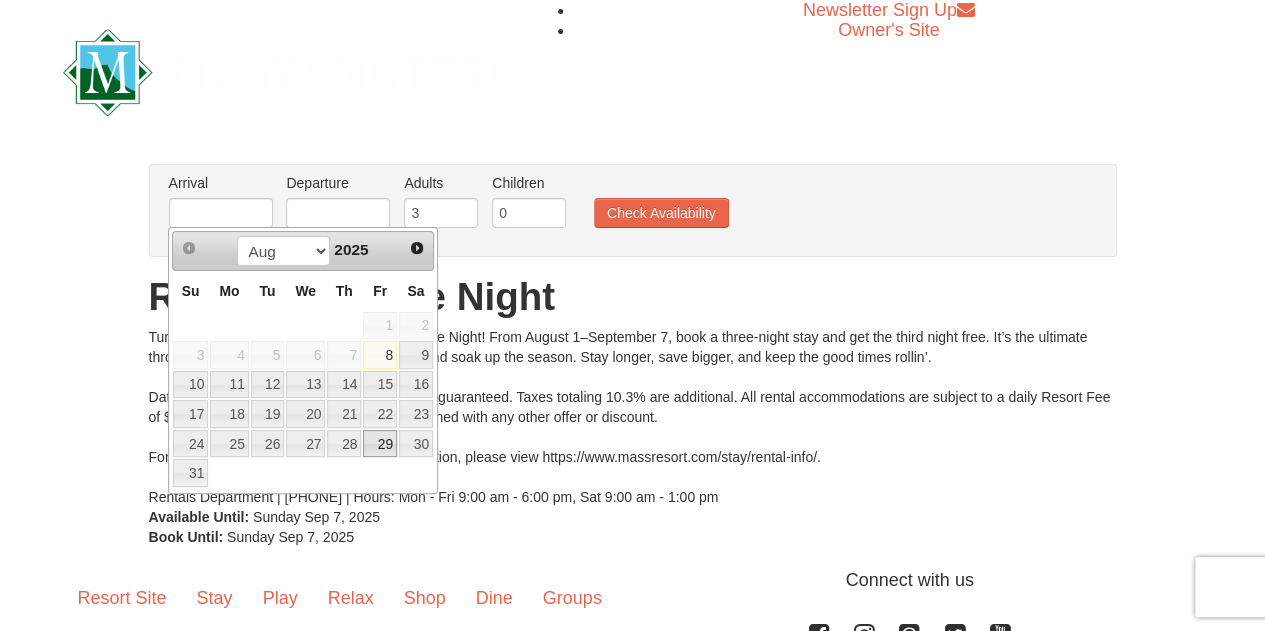 click on "29" at bounding box center [380, 444] 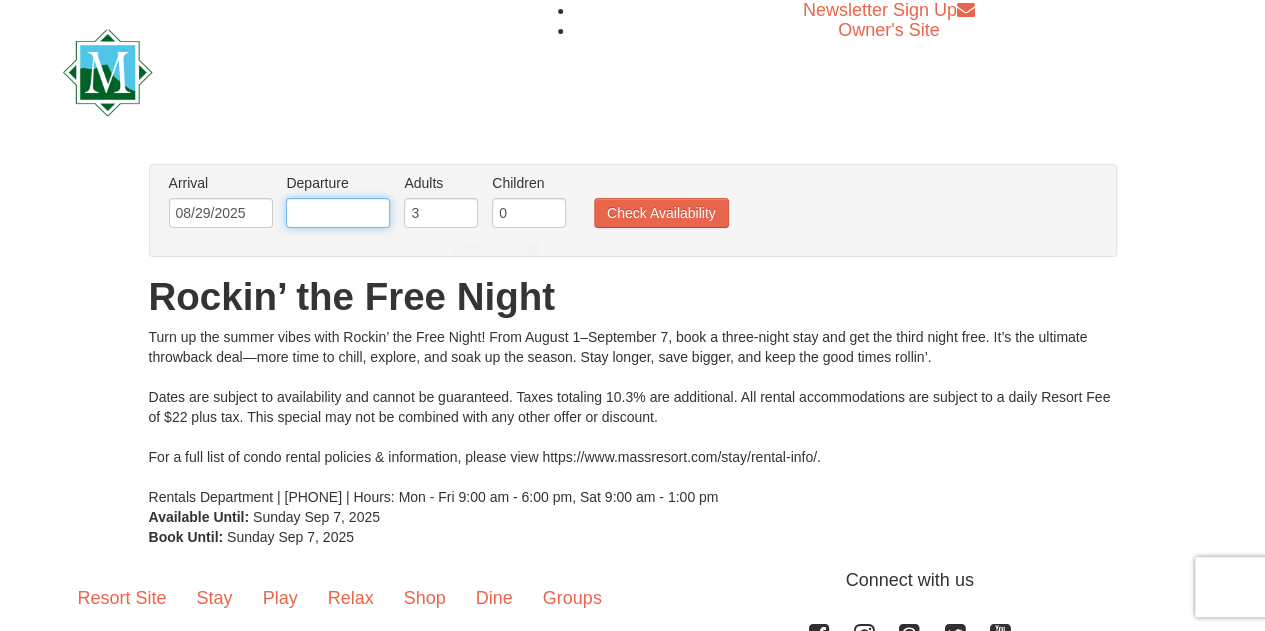 click at bounding box center [338, 213] 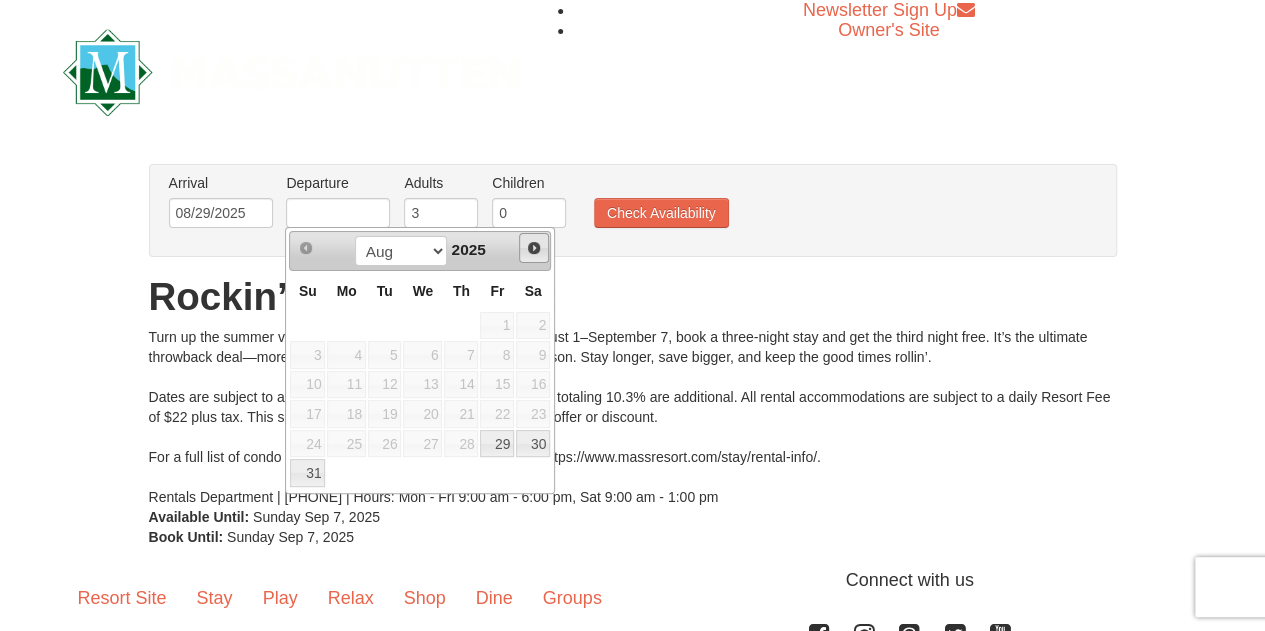 click on "Next" at bounding box center [534, 248] 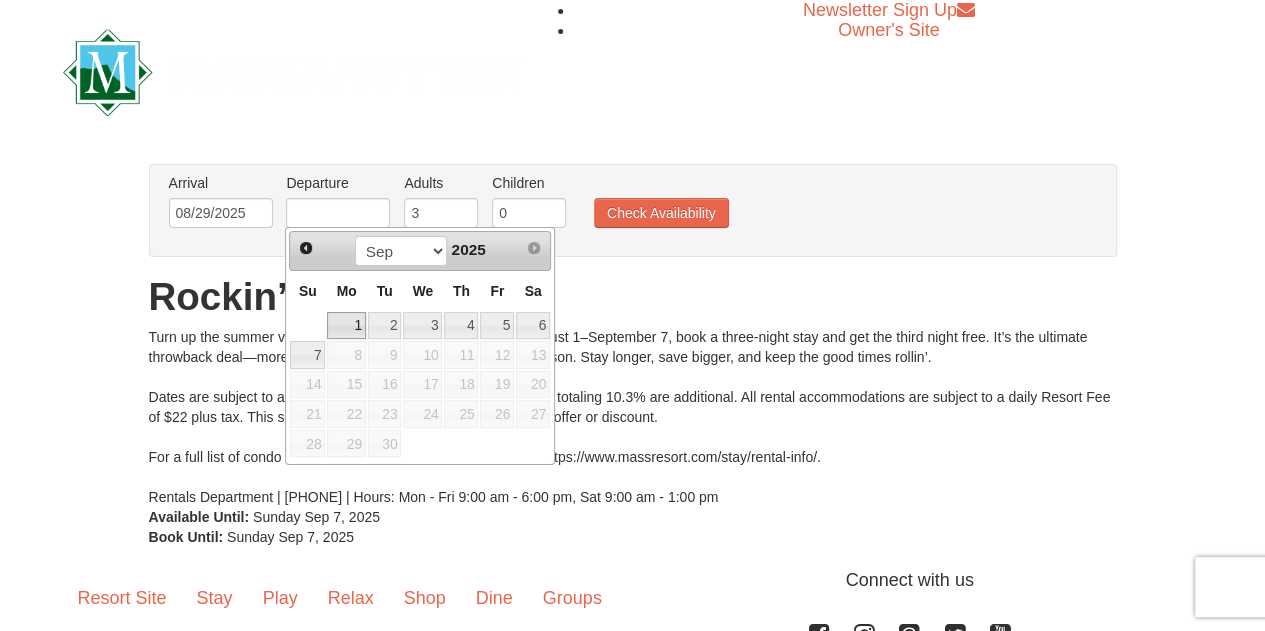click on "1" at bounding box center [346, 326] 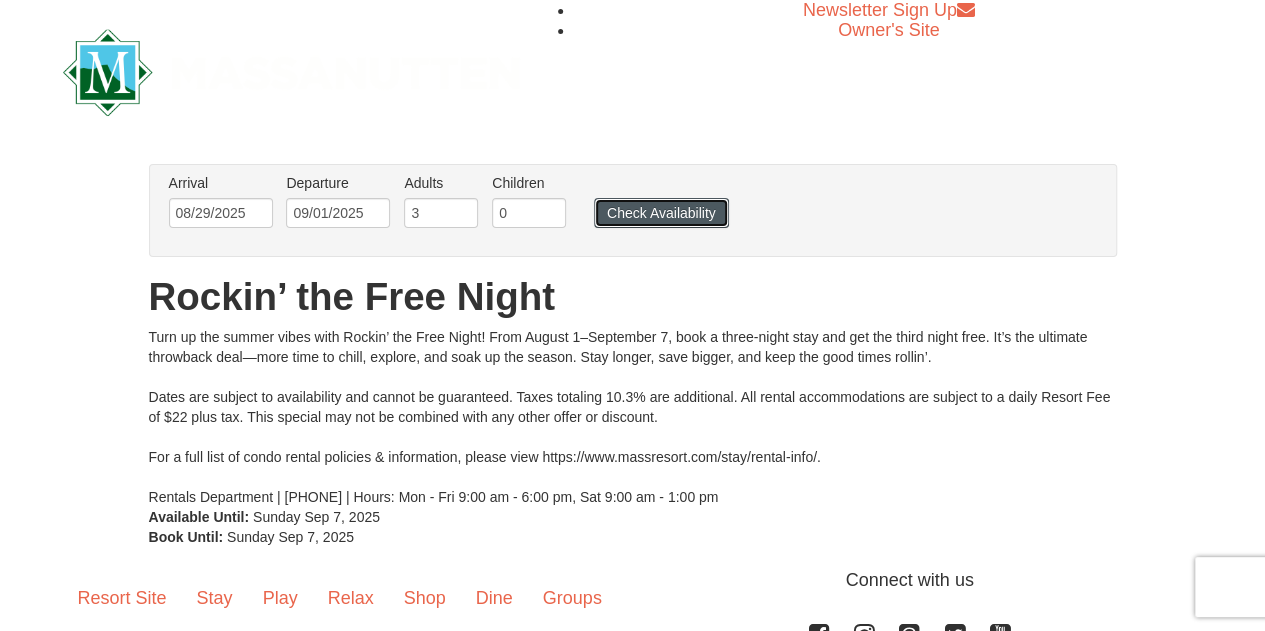 click on "Check Availability" at bounding box center (661, 213) 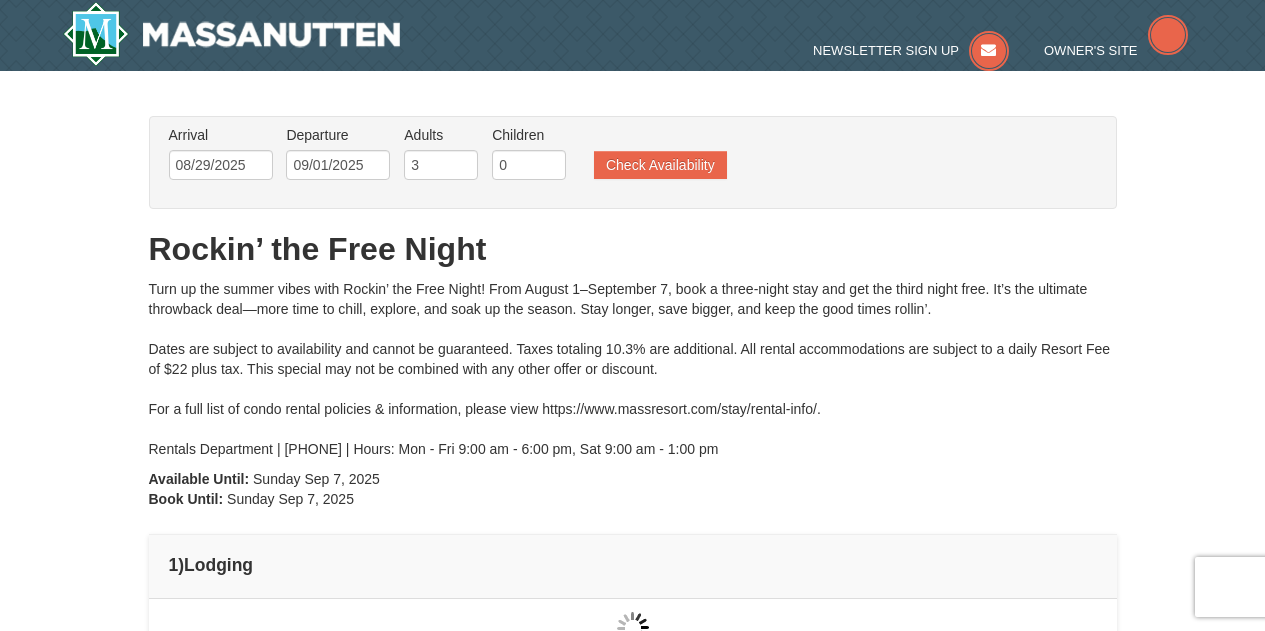 scroll, scrollTop: 0, scrollLeft: 0, axis: both 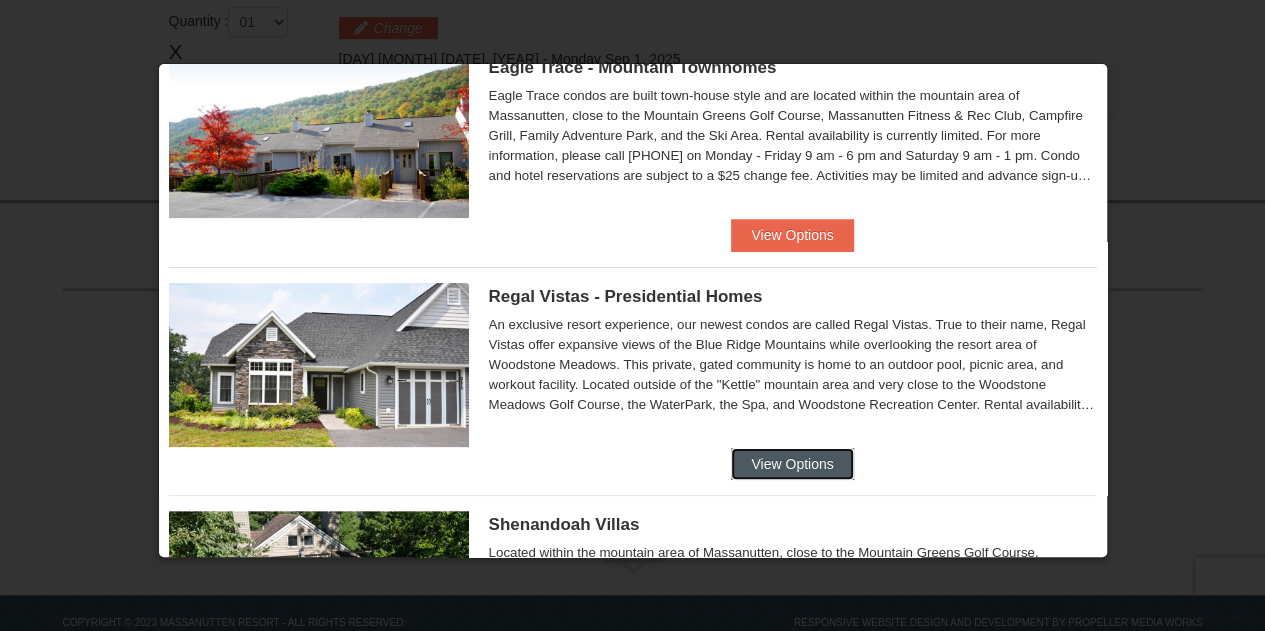 click on "View Options" at bounding box center [792, 464] 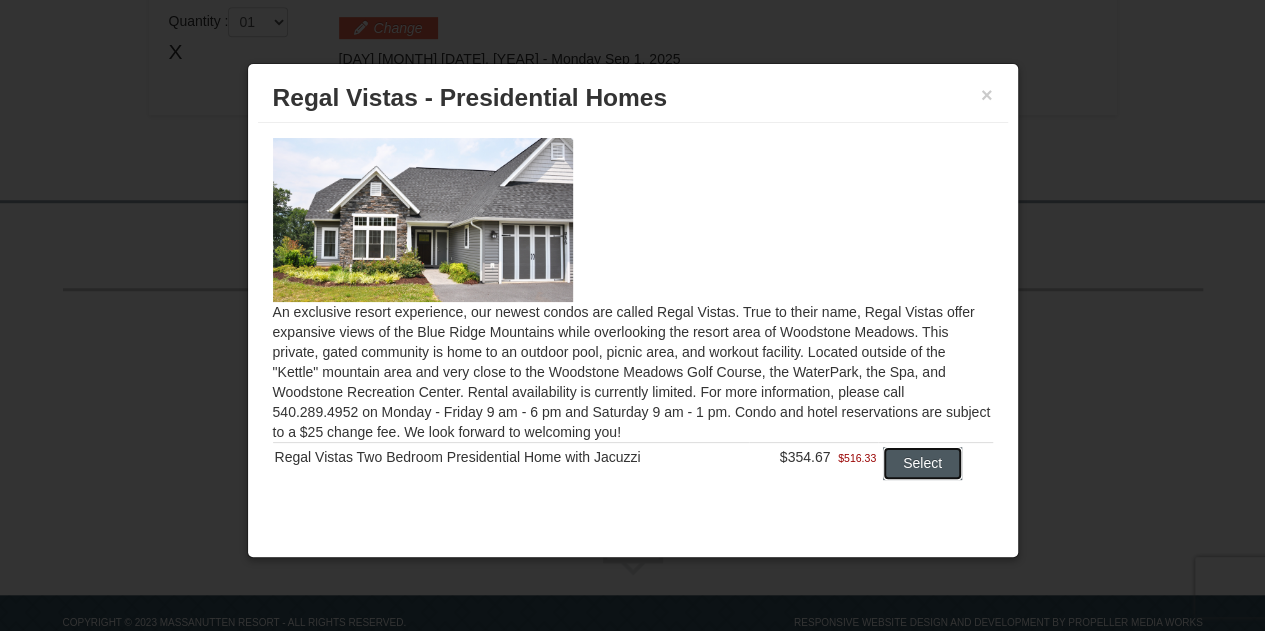 click on "Select" at bounding box center [922, 463] 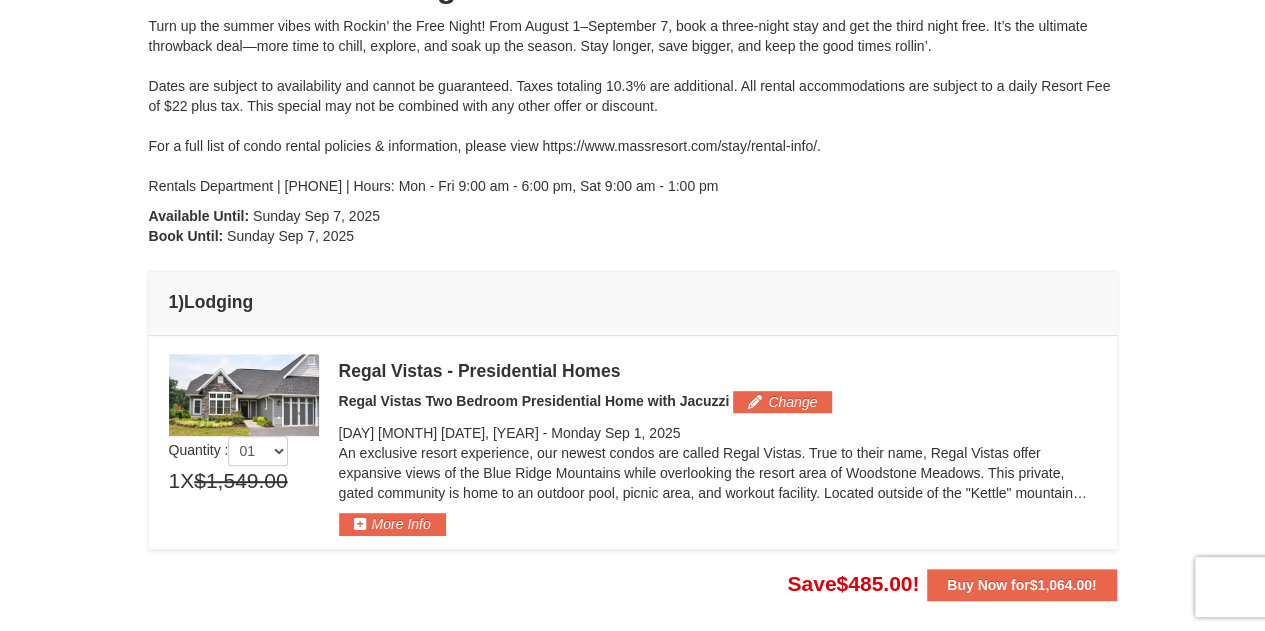 scroll, scrollTop: 255, scrollLeft: 0, axis: vertical 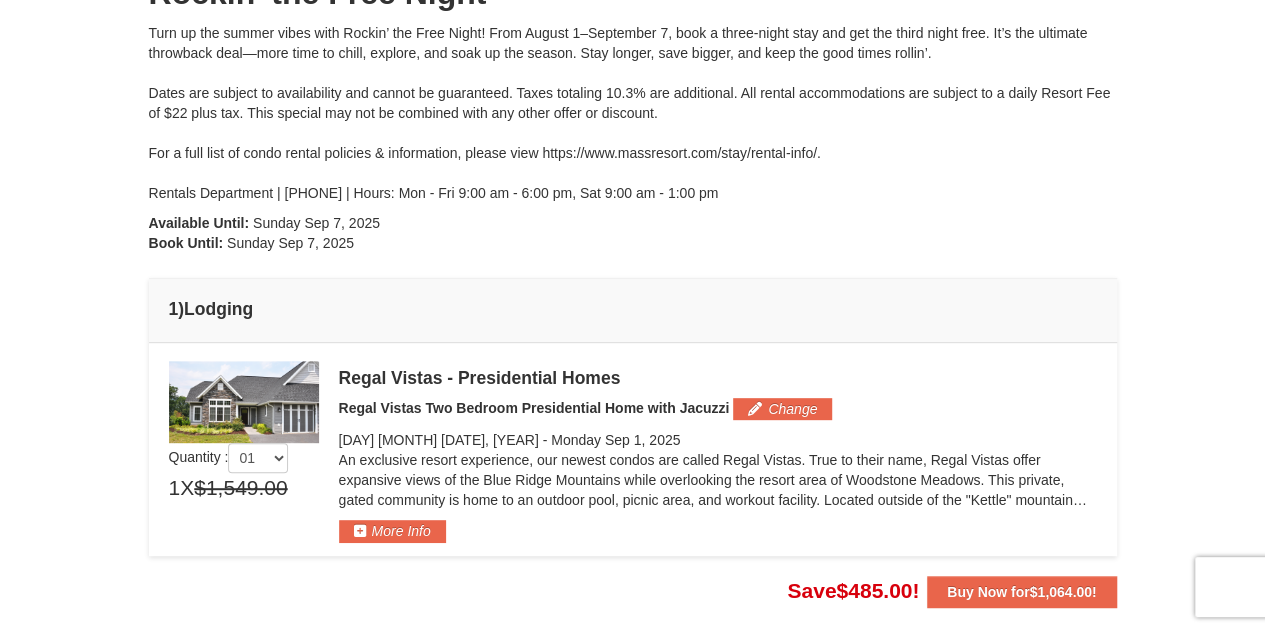click at bounding box center (244, 402) 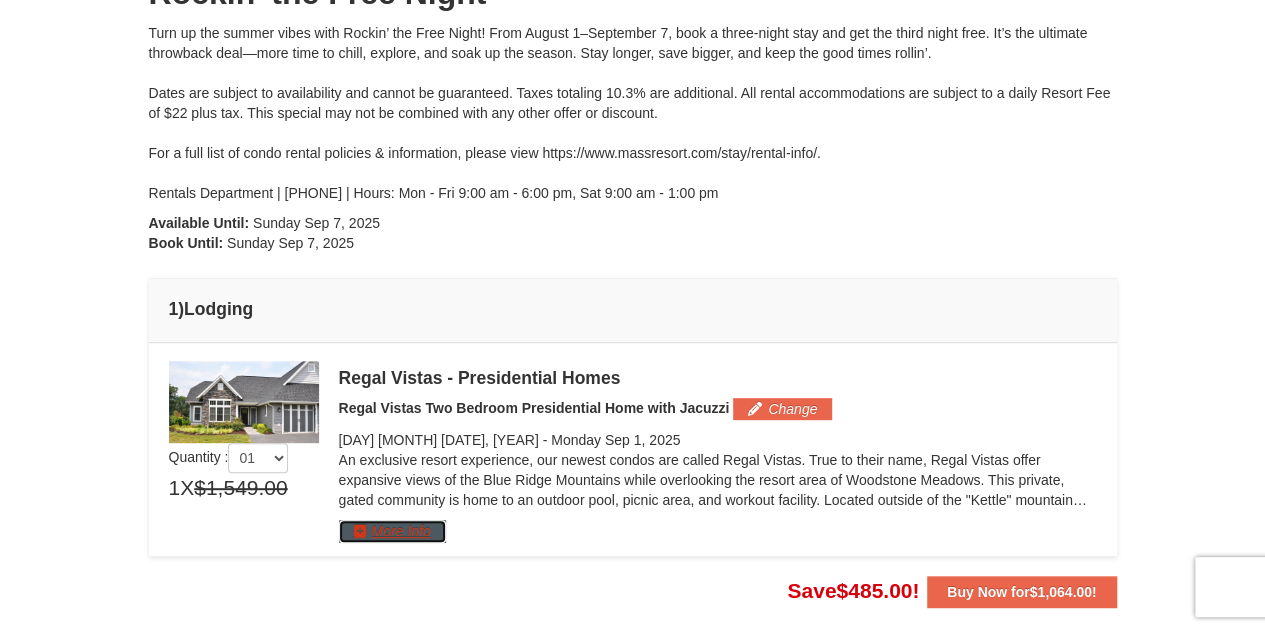 click on "More Info" at bounding box center [392, 531] 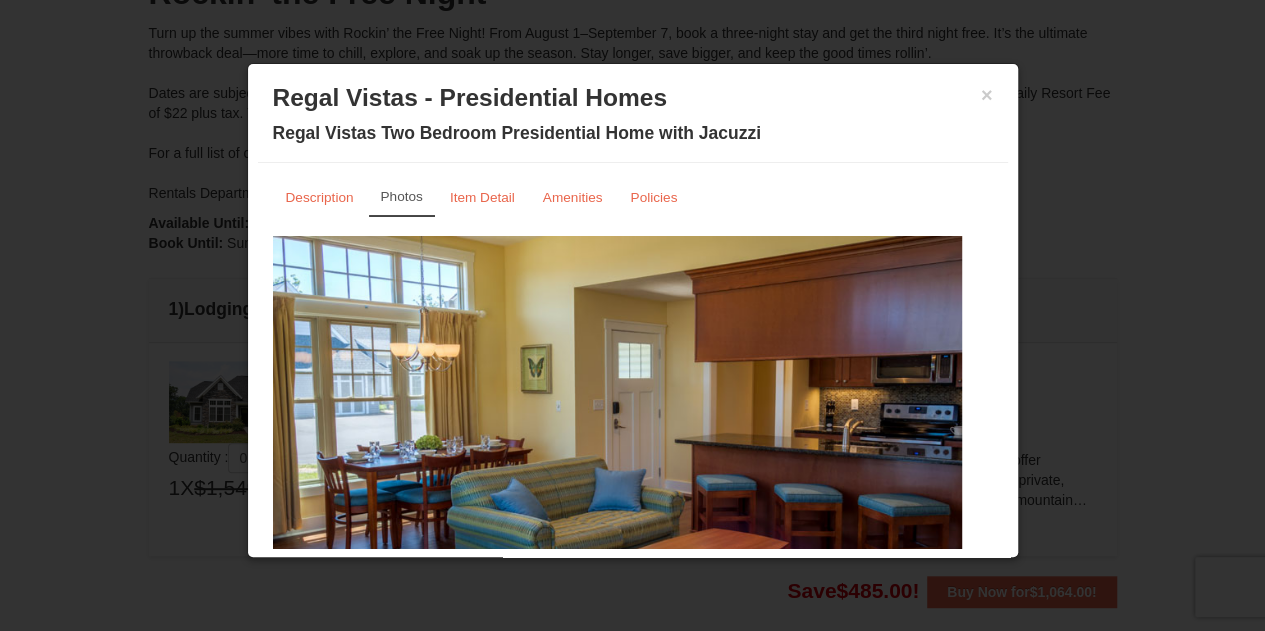 scroll, scrollTop: 100, scrollLeft: 0, axis: vertical 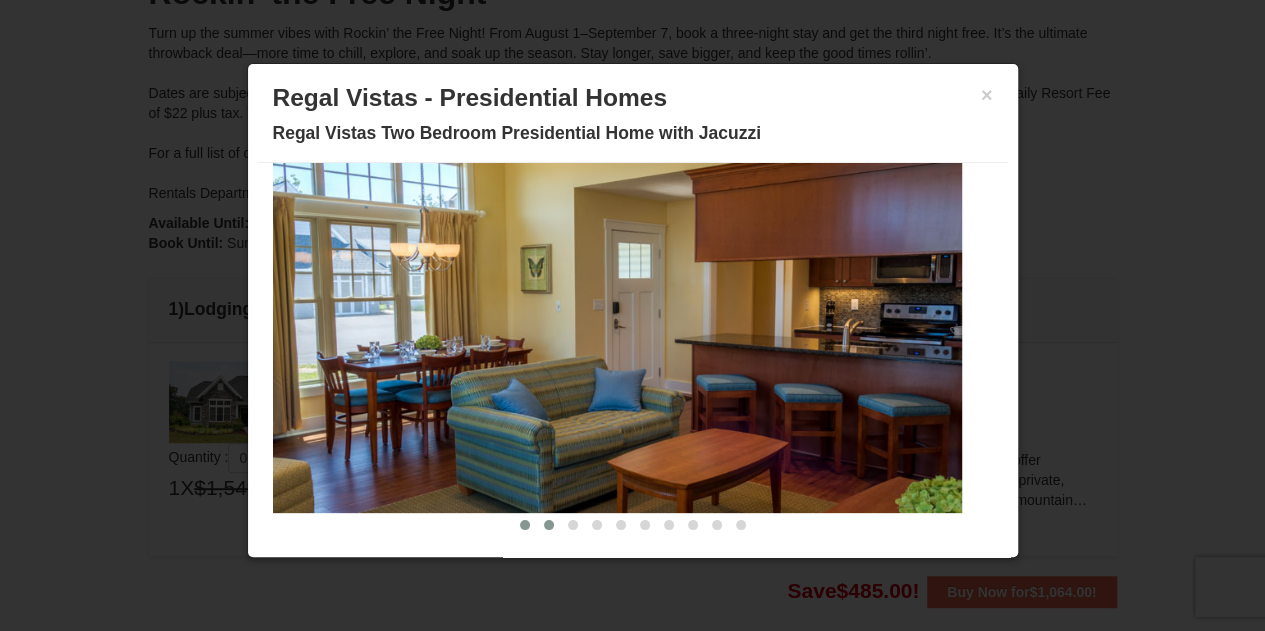 click at bounding box center (549, 525) 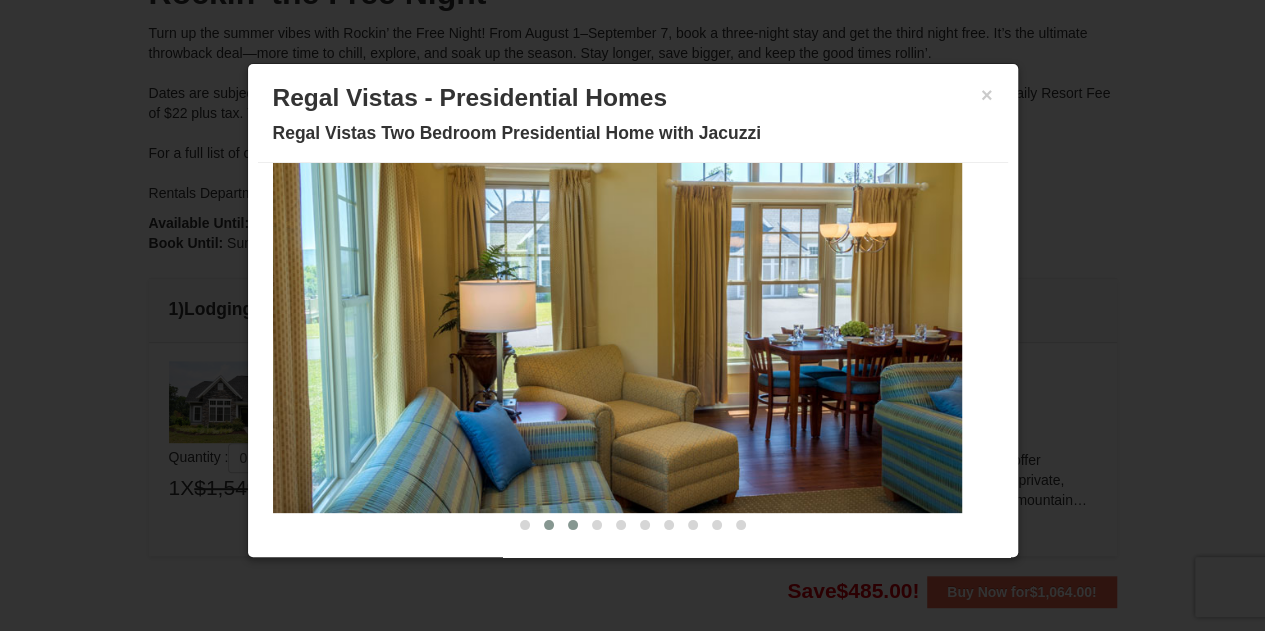 click at bounding box center (573, 525) 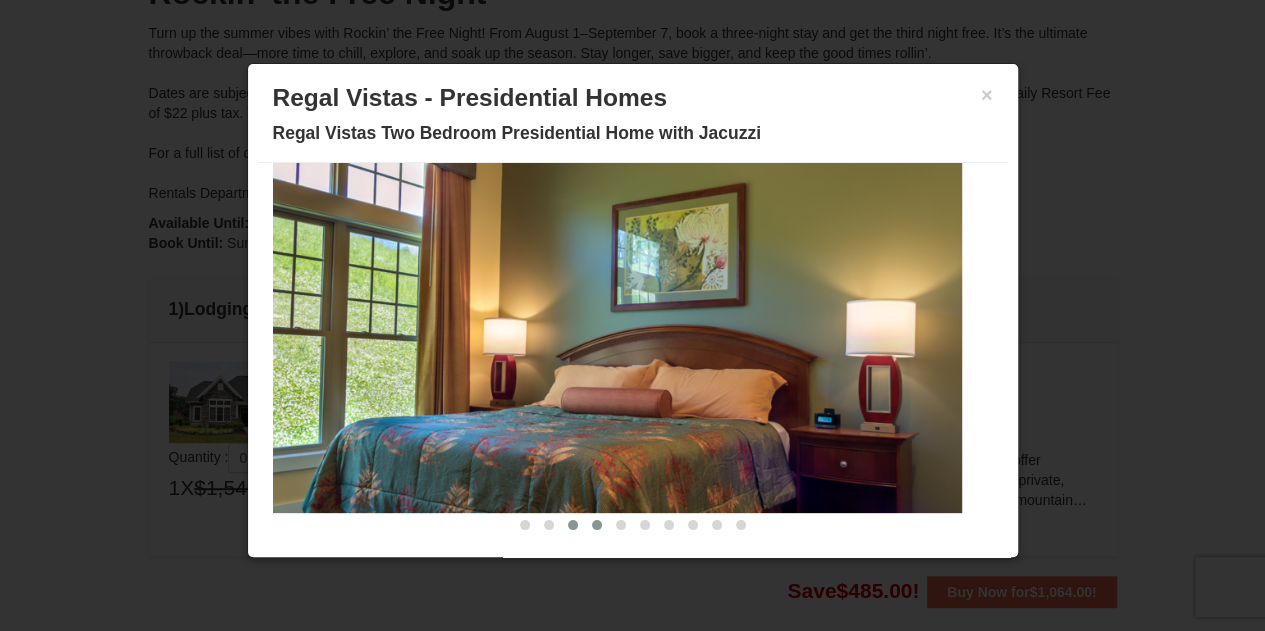 click at bounding box center [597, 525] 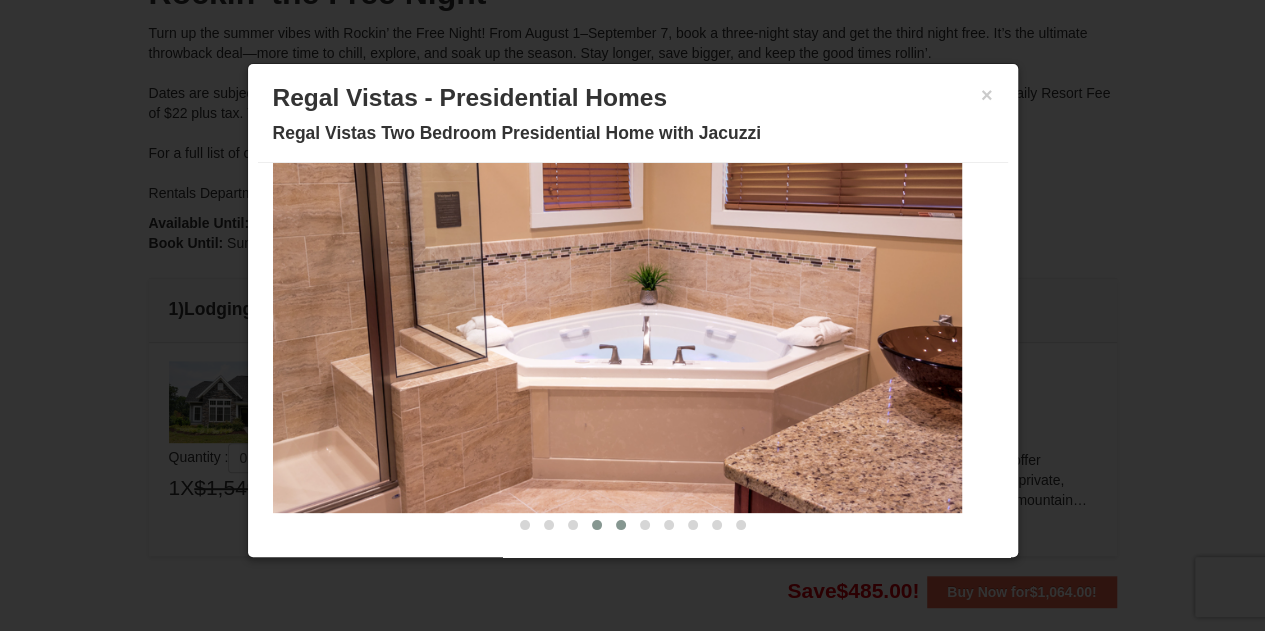 click at bounding box center (621, 525) 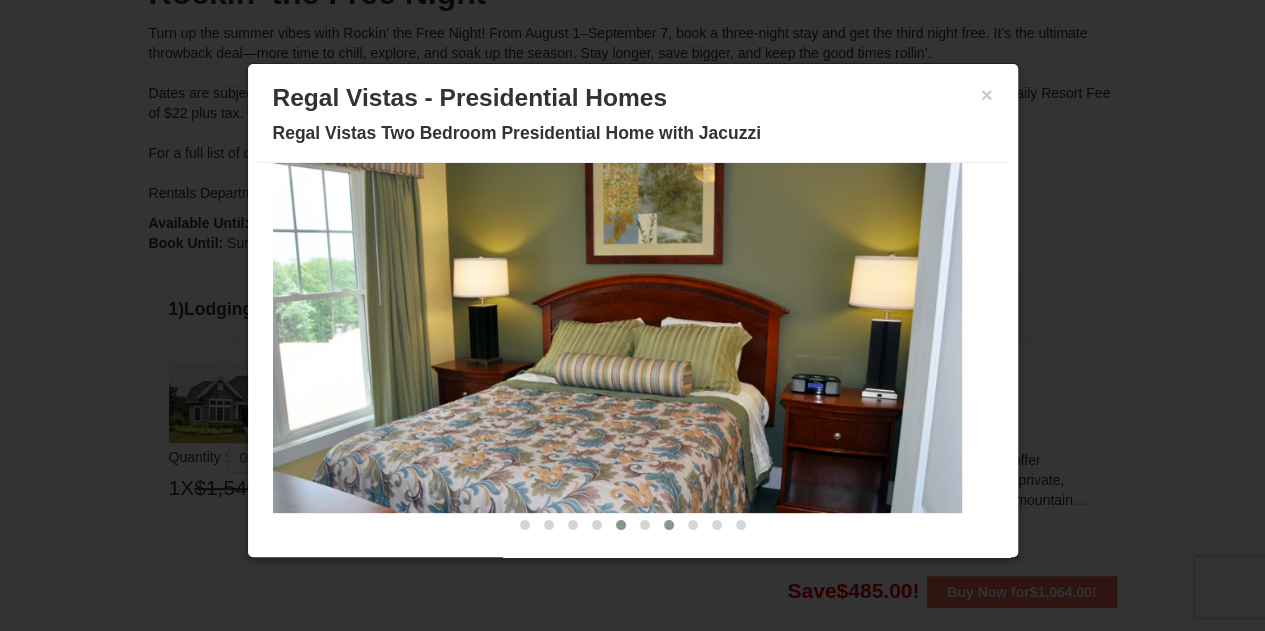 click at bounding box center (669, 525) 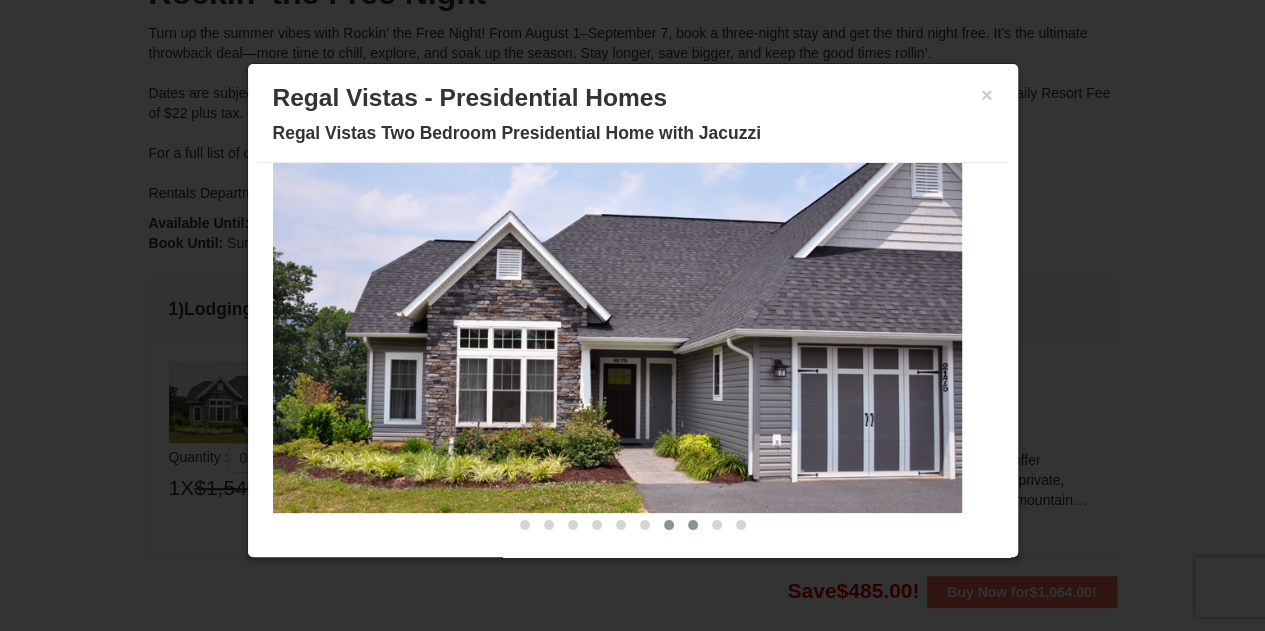 click at bounding box center [693, 525] 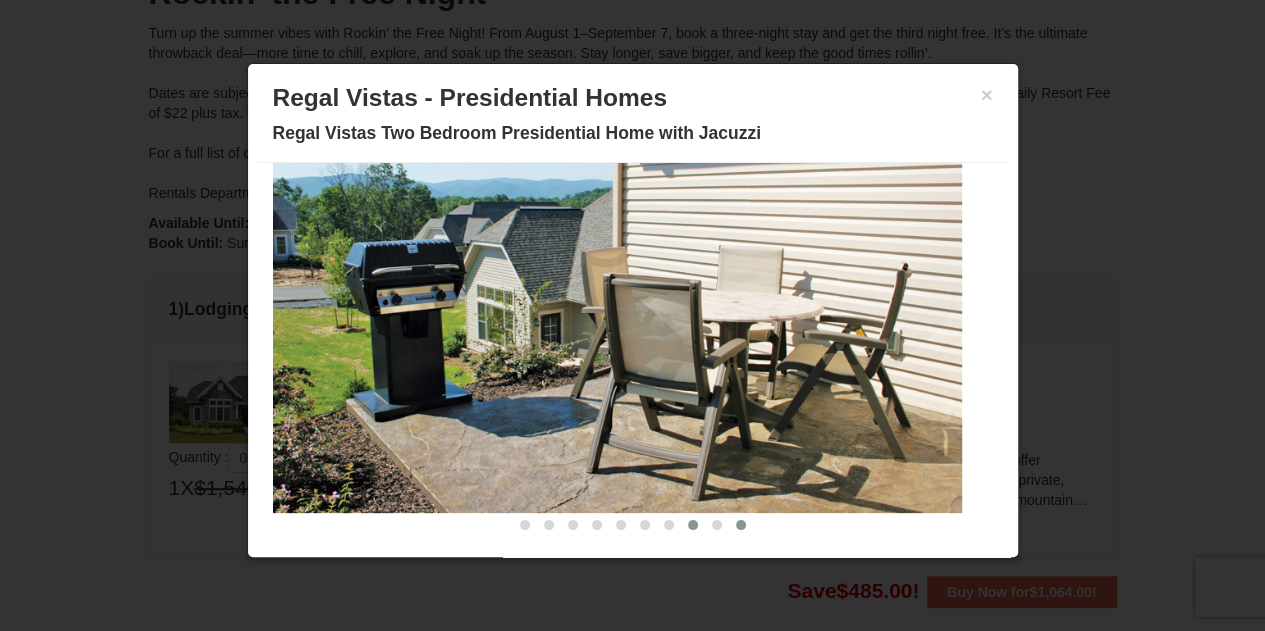 click at bounding box center (741, 525) 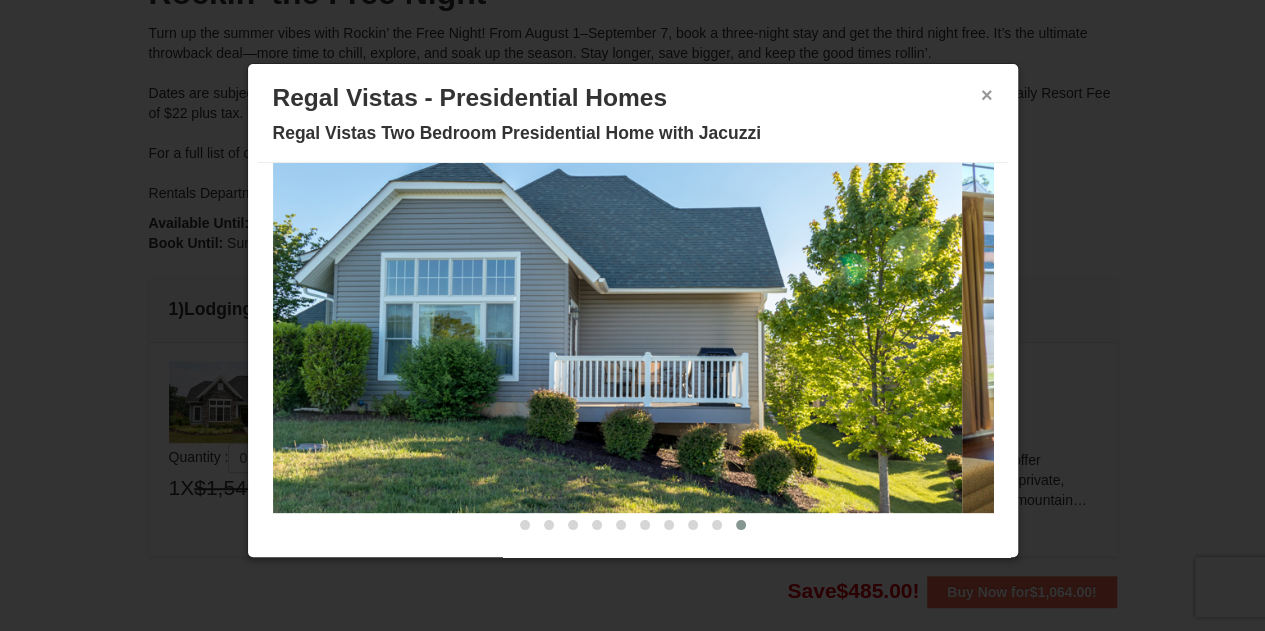 click on "Regal Vistas - Presidential Homes" at bounding box center [633, 98] 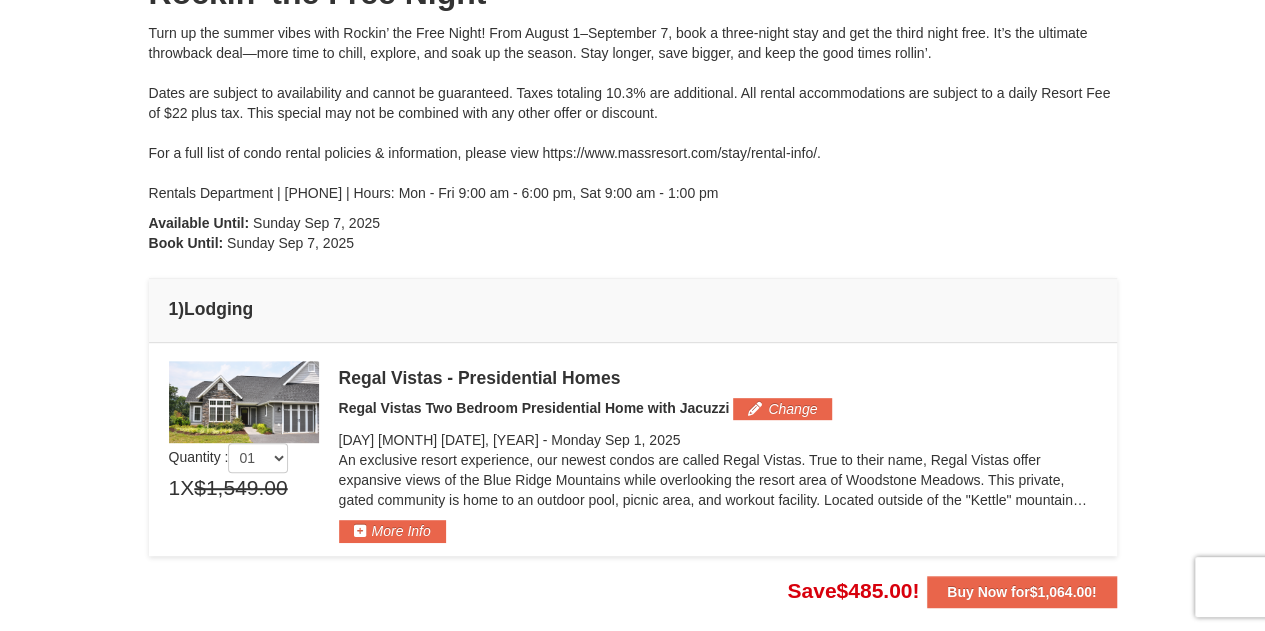 scroll, scrollTop: 0, scrollLeft: 0, axis: both 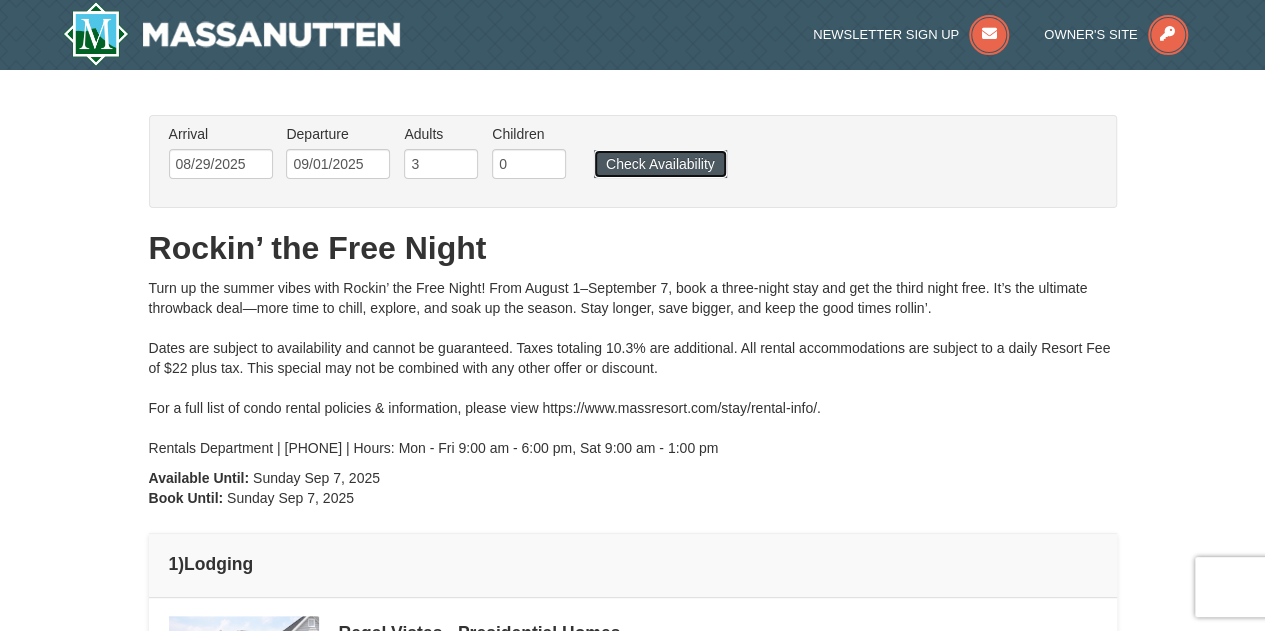 click on "Check Availability" at bounding box center [660, 164] 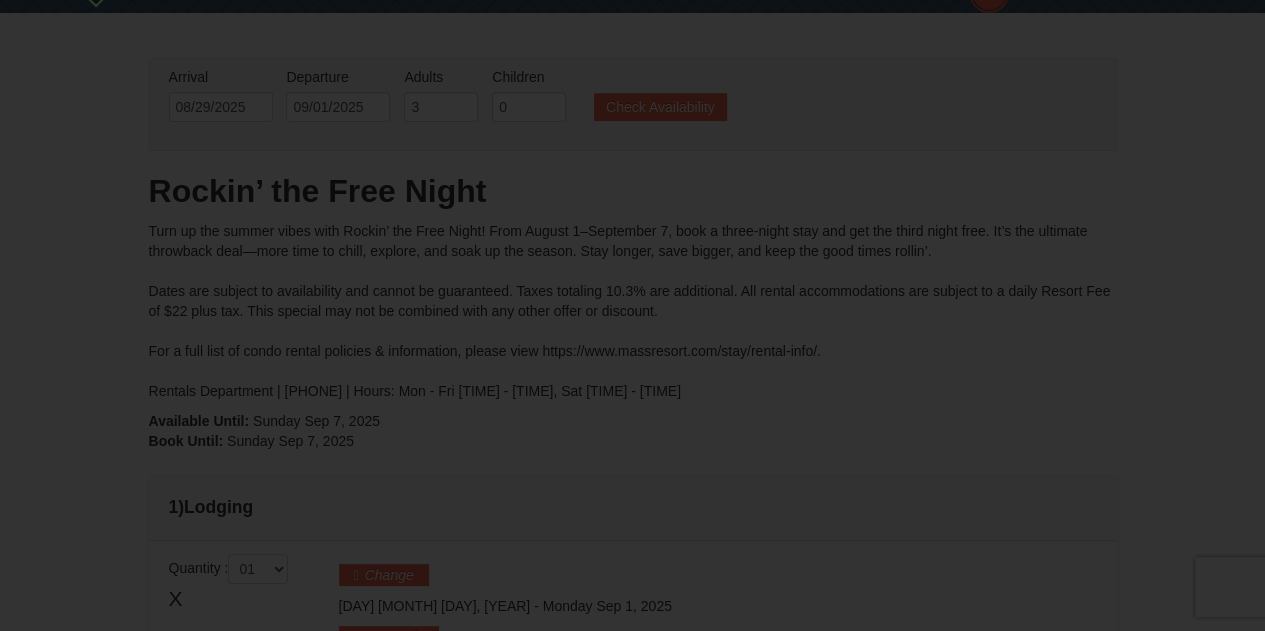 scroll, scrollTop: 0, scrollLeft: 0, axis: both 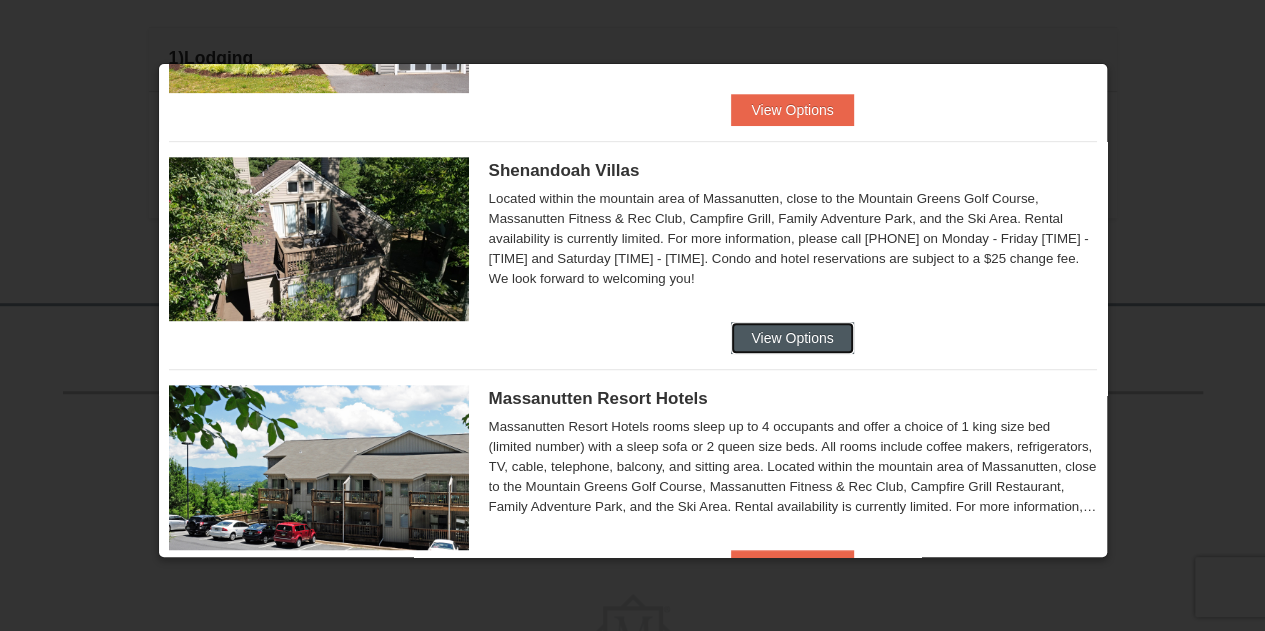 click on "View Options" at bounding box center [792, 338] 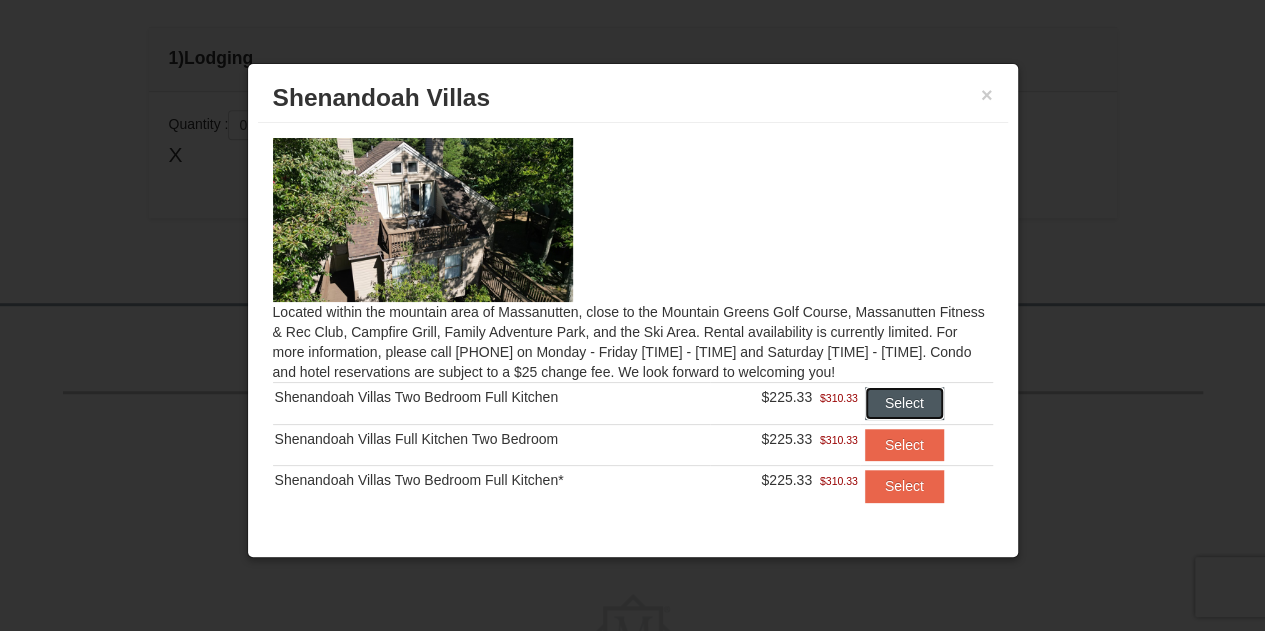 click on "Select" at bounding box center (904, 403) 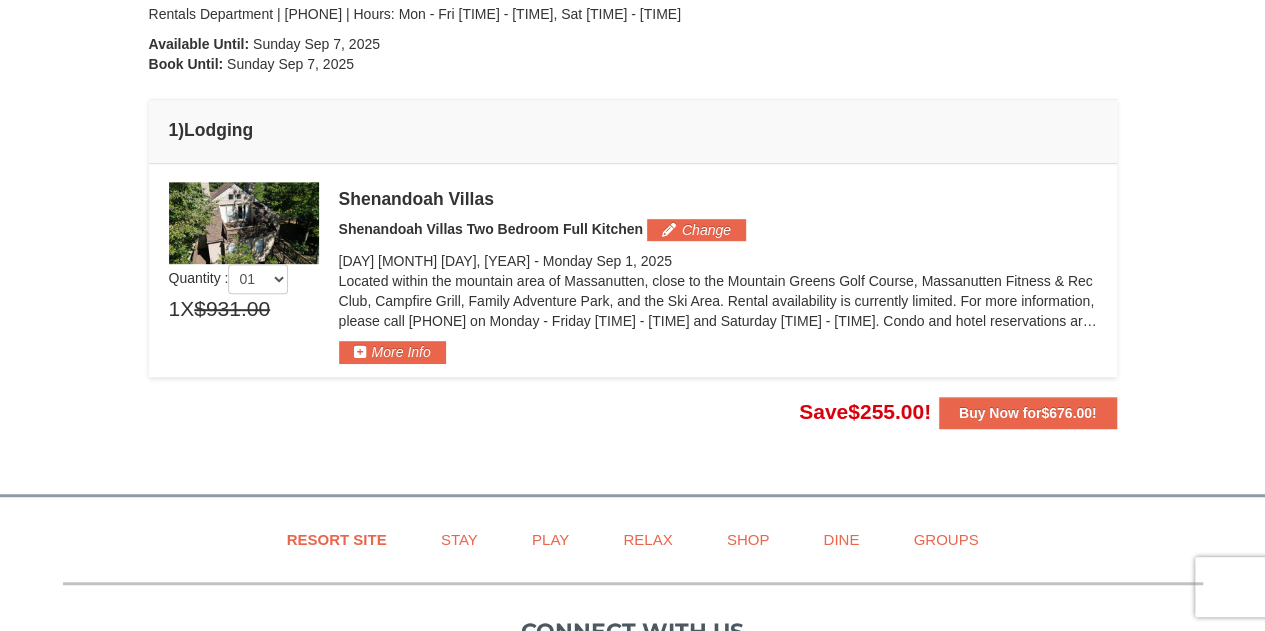 scroll, scrollTop: 450, scrollLeft: 0, axis: vertical 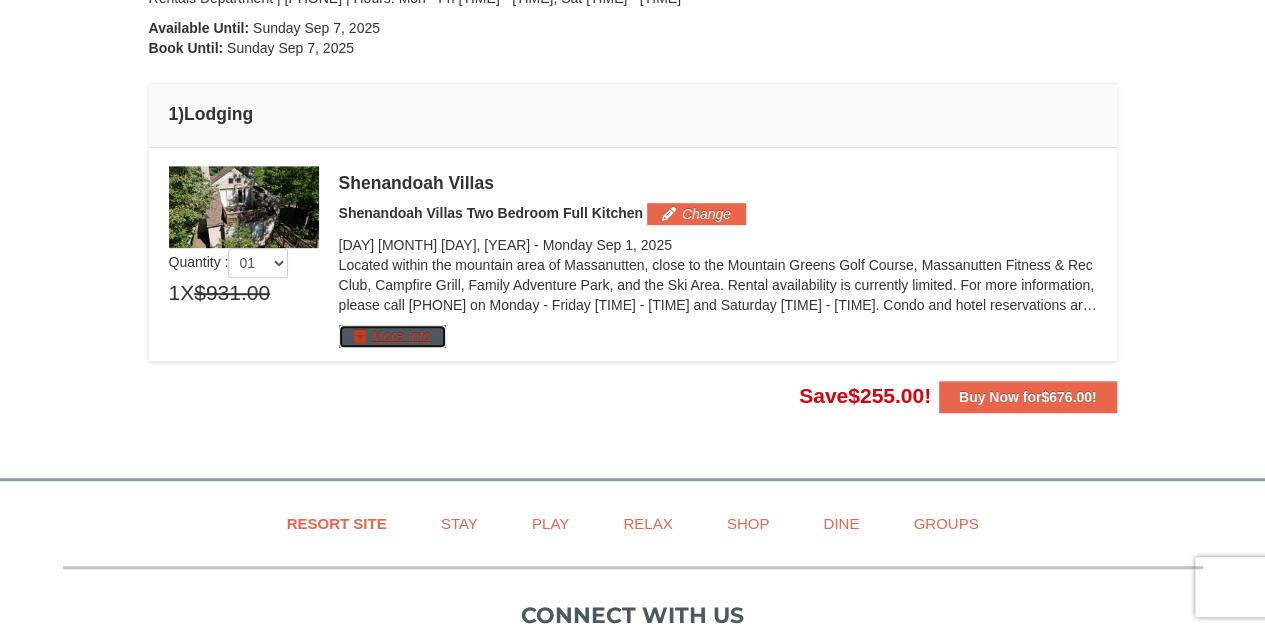 click on "More Info" at bounding box center (392, 336) 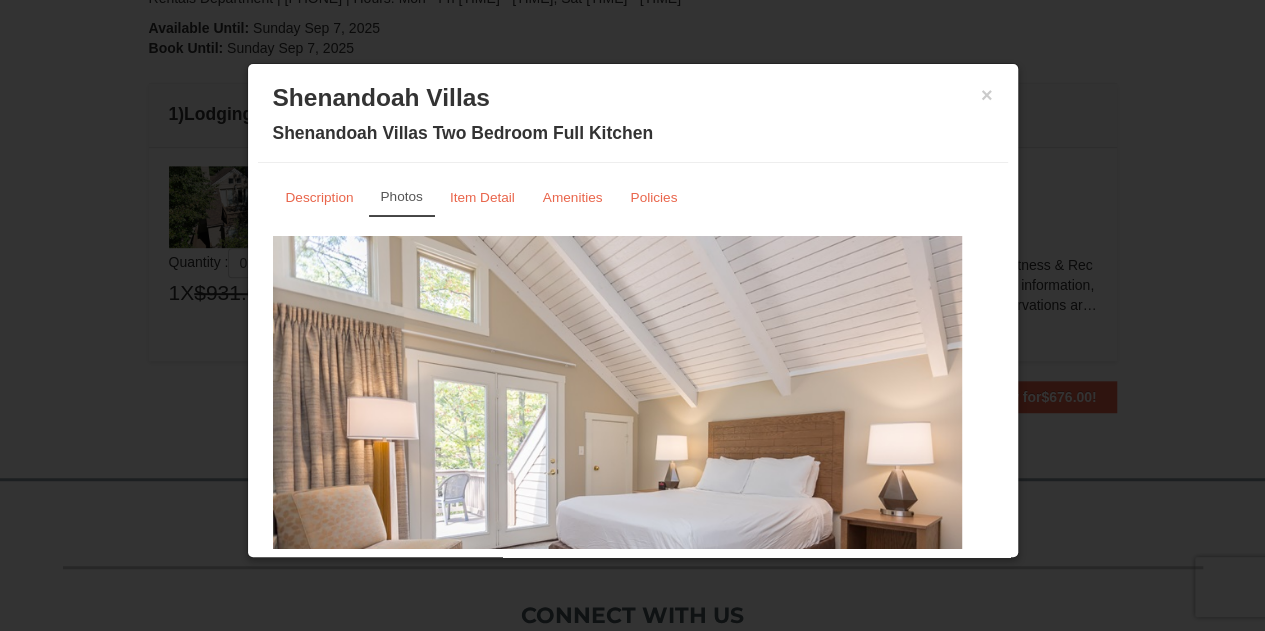 scroll, scrollTop: 100, scrollLeft: 0, axis: vertical 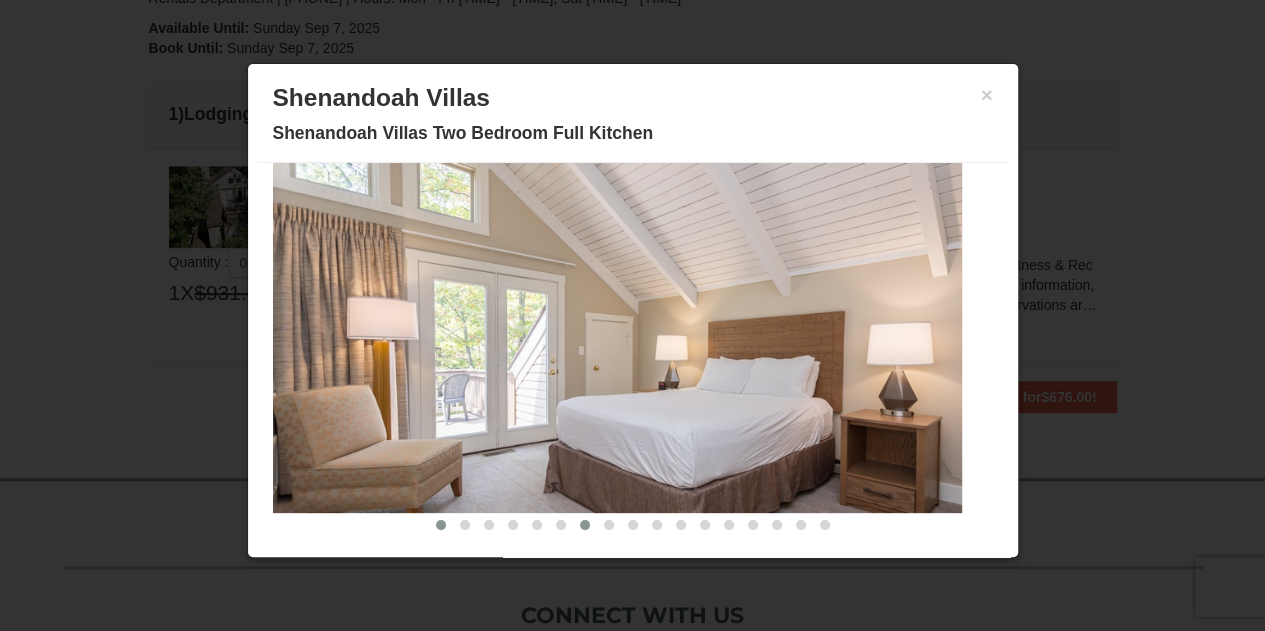 click at bounding box center (585, 525) 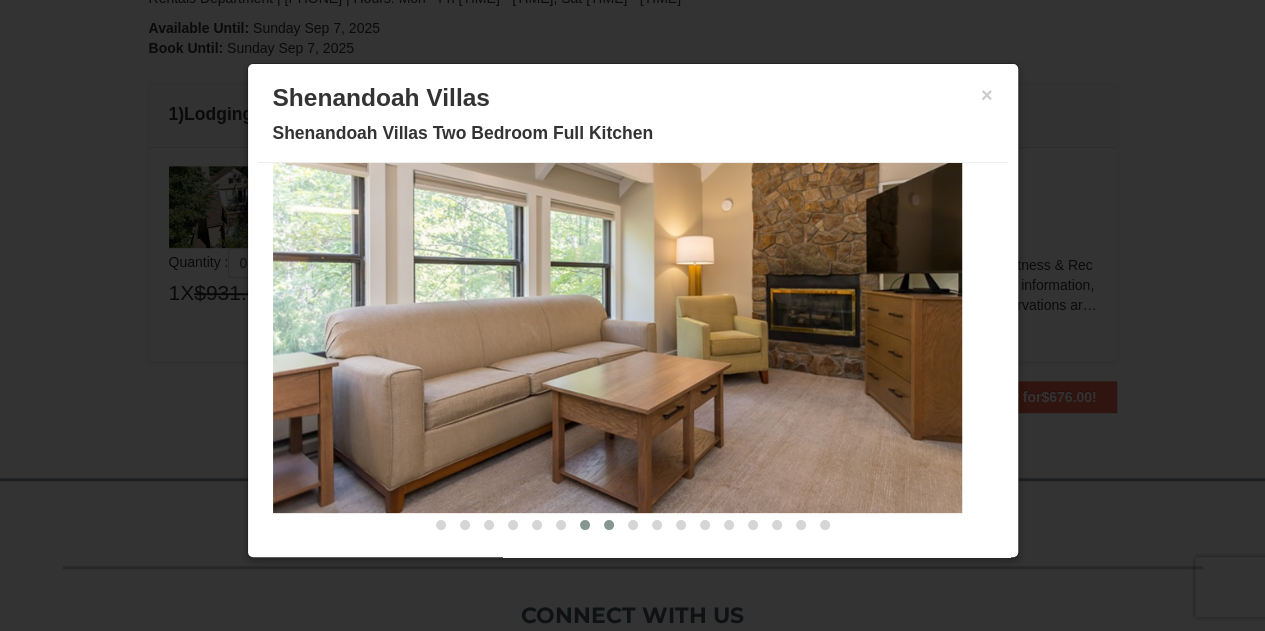 click at bounding box center [609, 525] 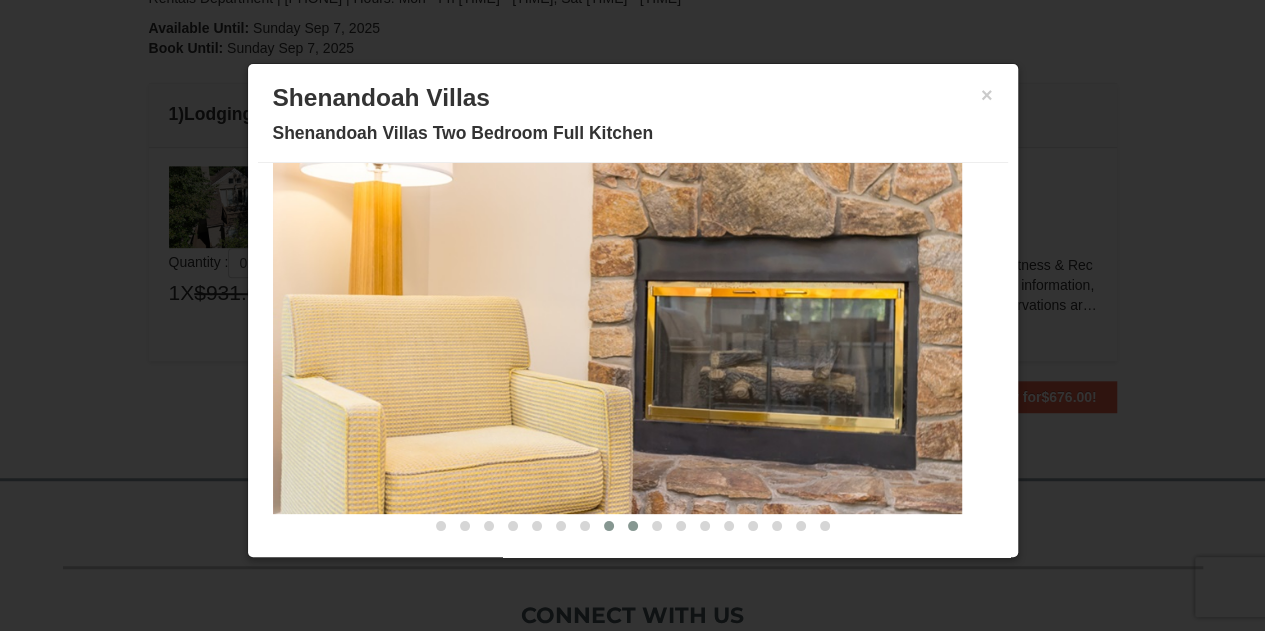 click at bounding box center [633, 526] 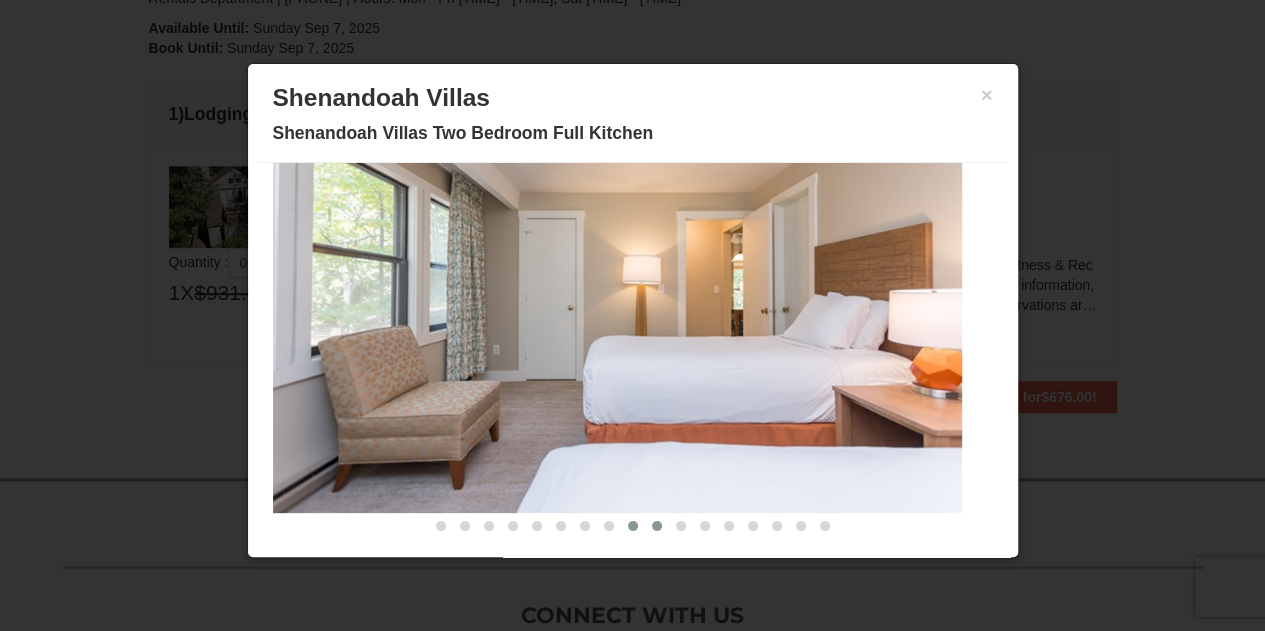 click at bounding box center (657, 526) 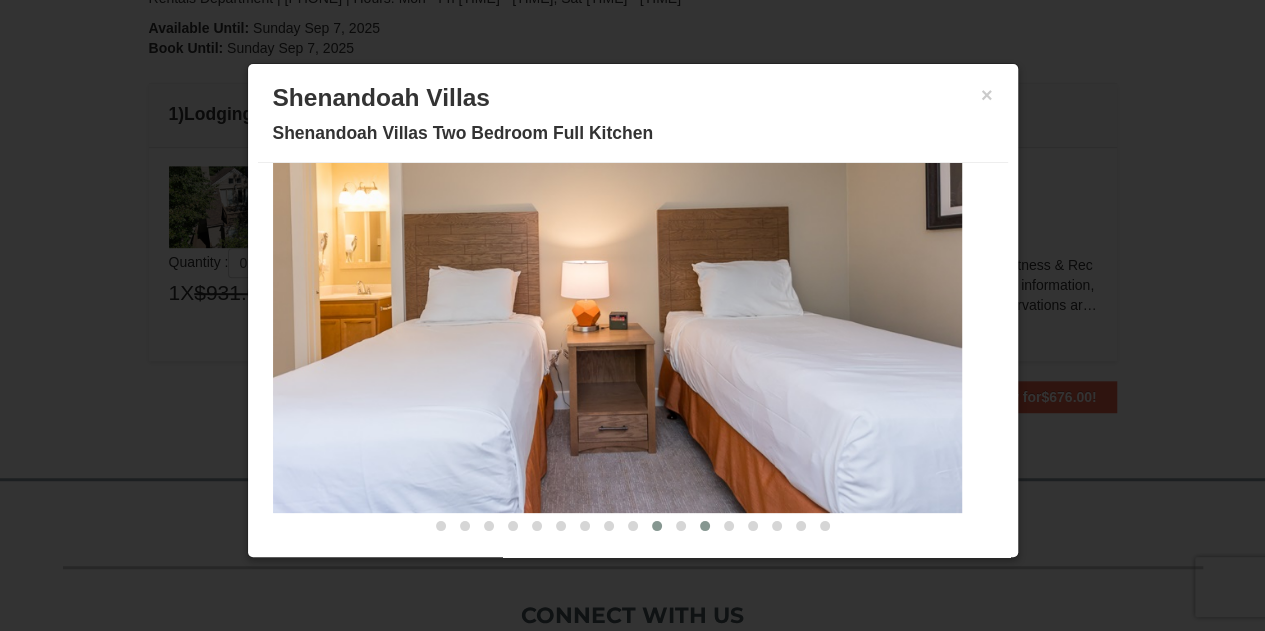 click at bounding box center [705, 526] 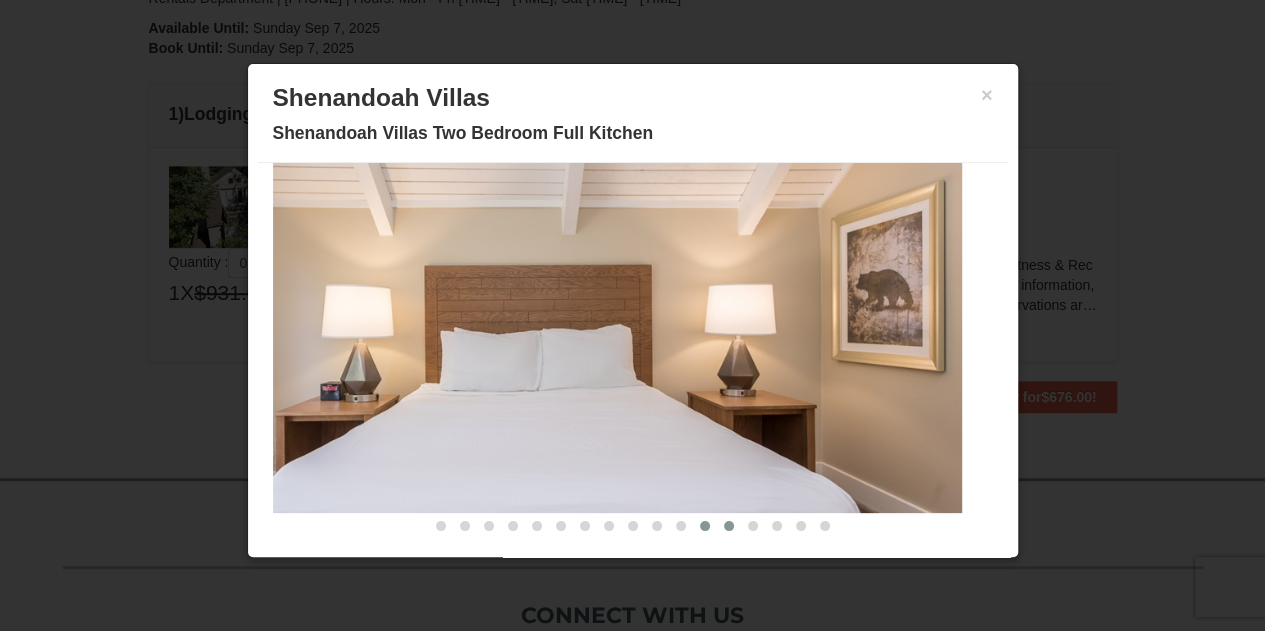 click at bounding box center [729, 526] 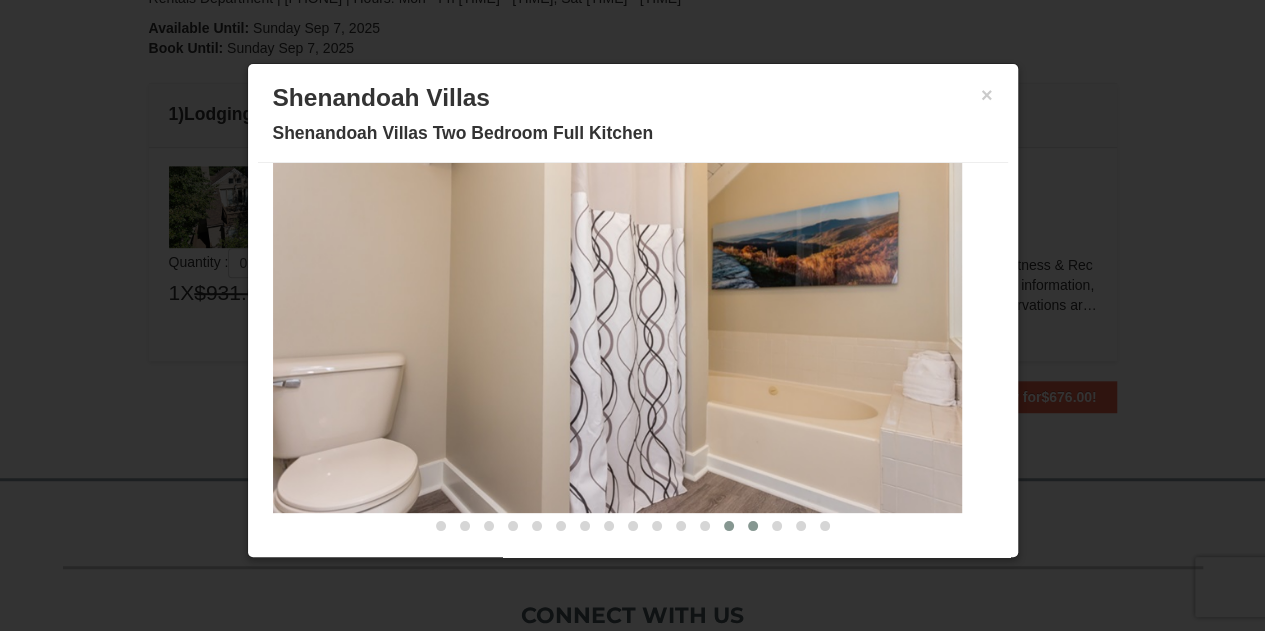 click at bounding box center (753, 526) 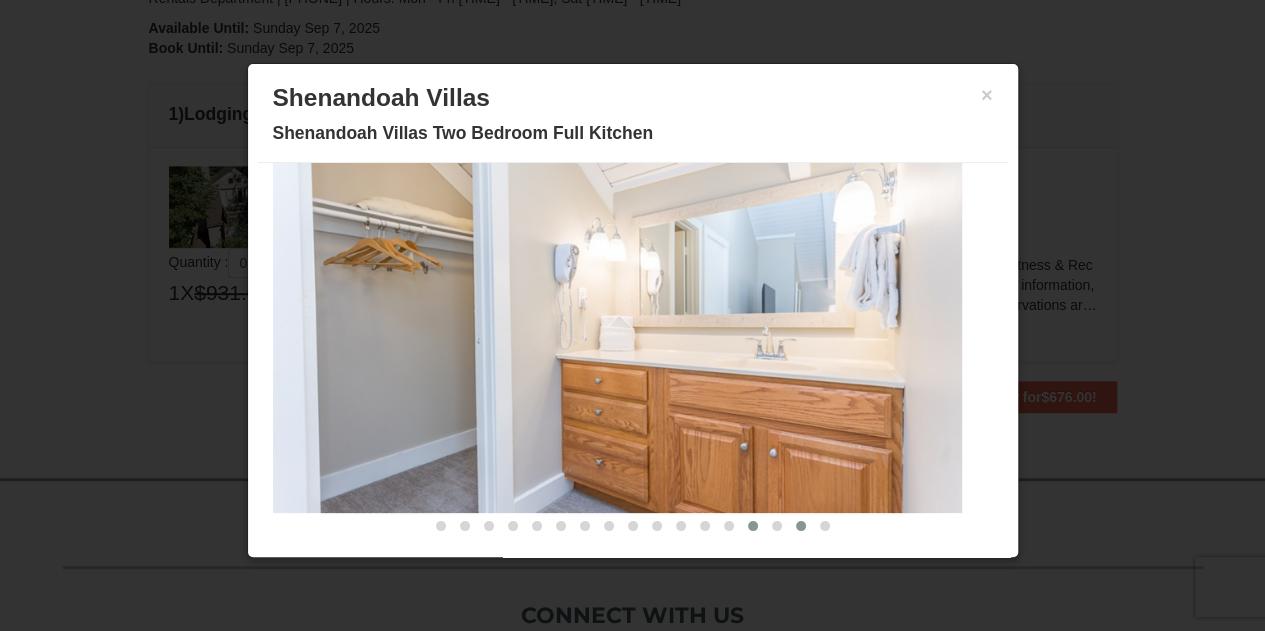 click at bounding box center [801, 526] 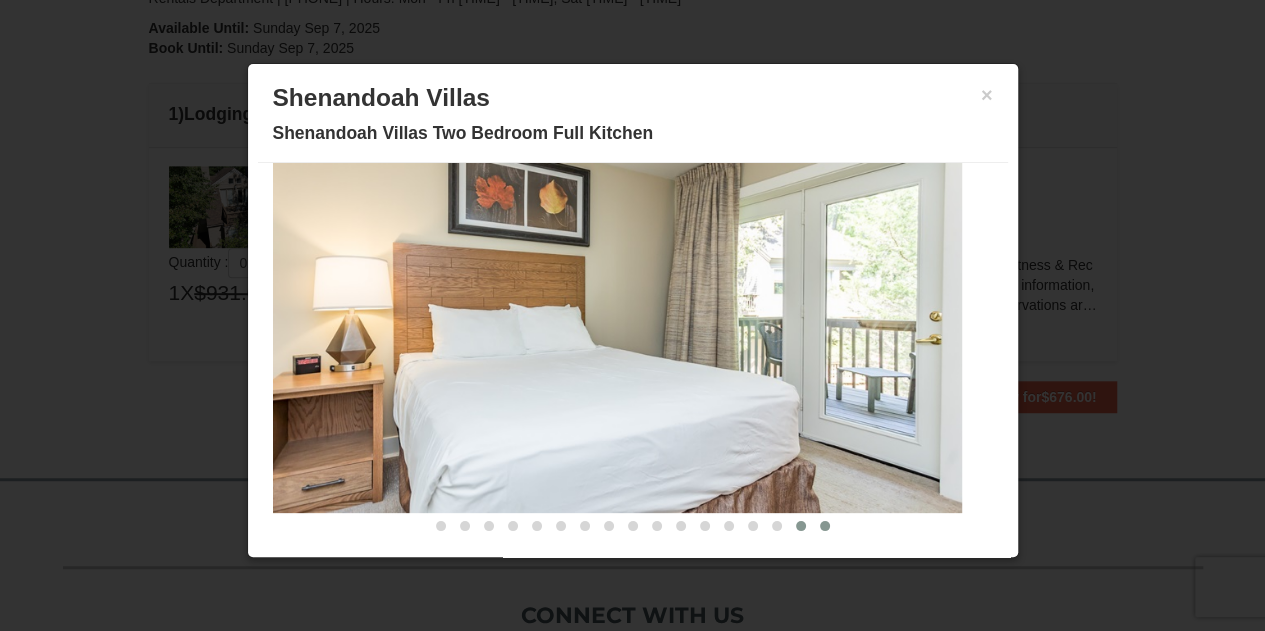 click at bounding box center [825, 526] 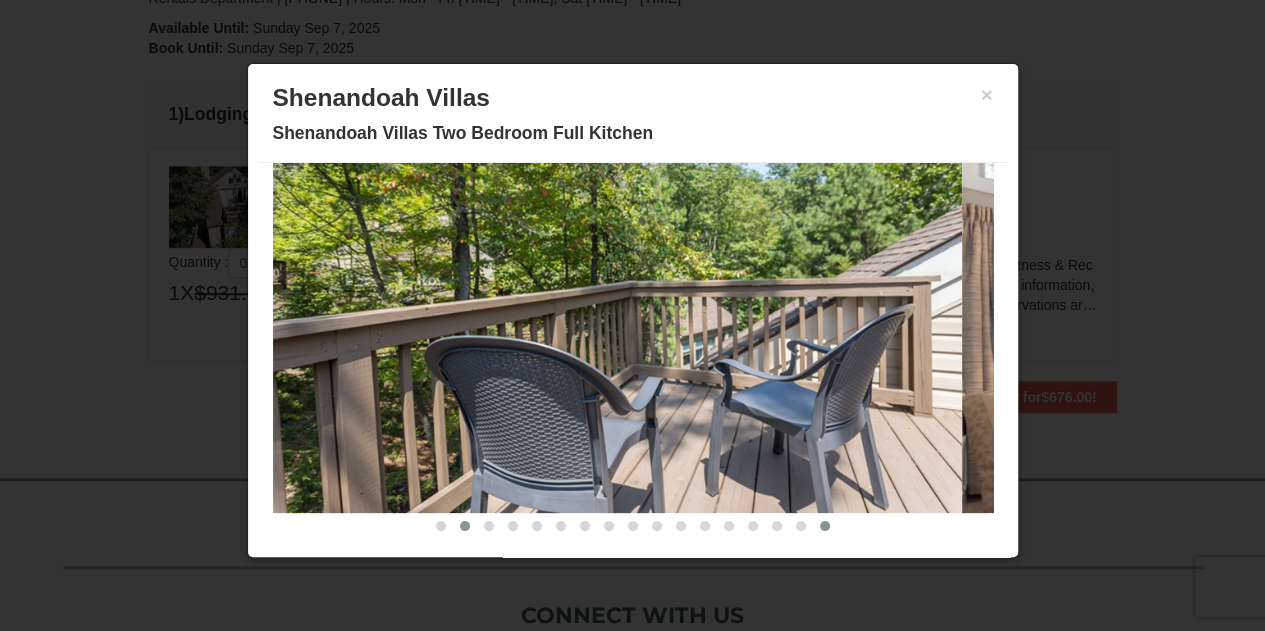 click at bounding box center [465, 526] 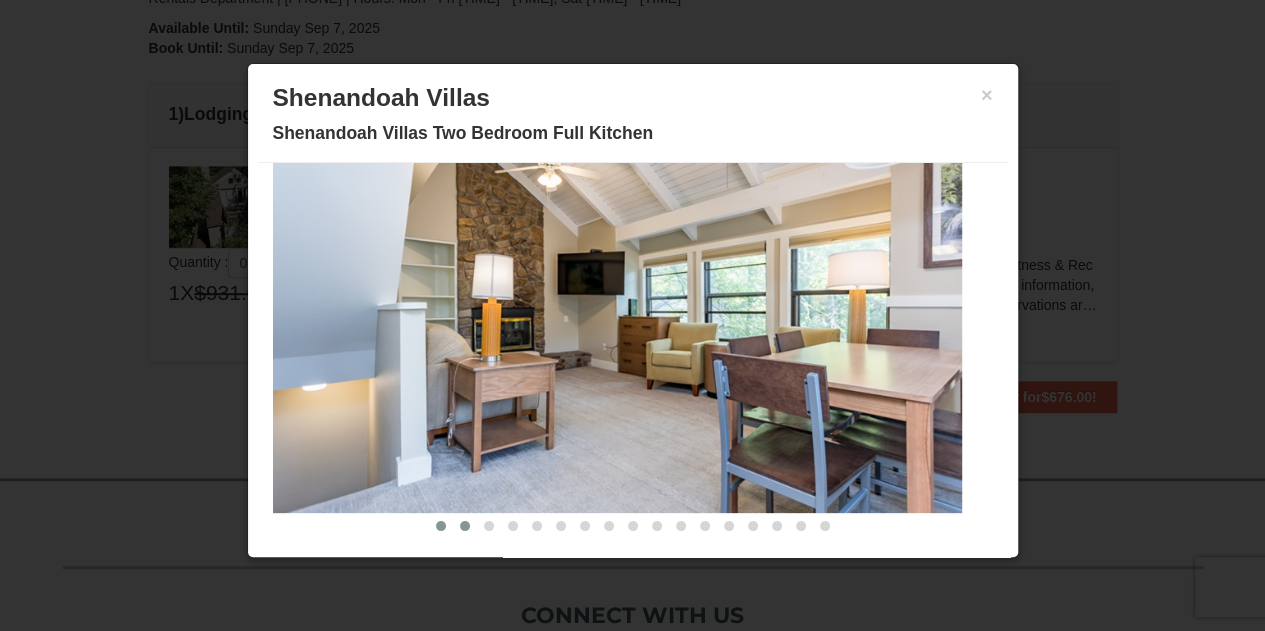 click at bounding box center (441, 526) 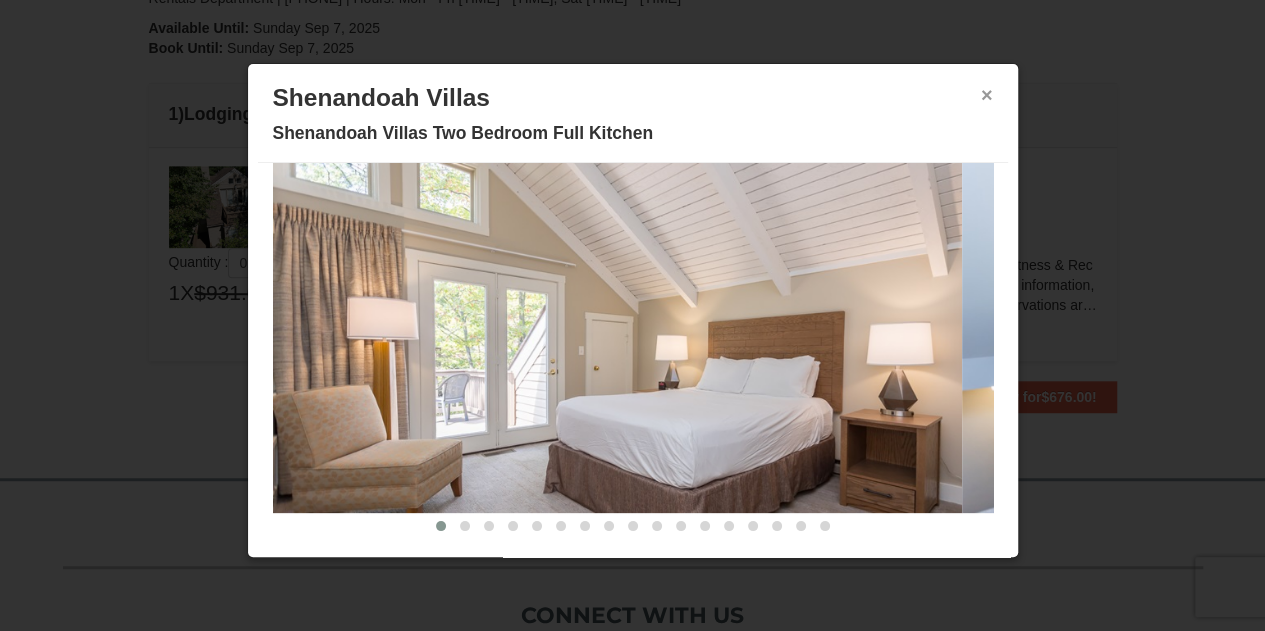 click on "×" at bounding box center (987, 95) 